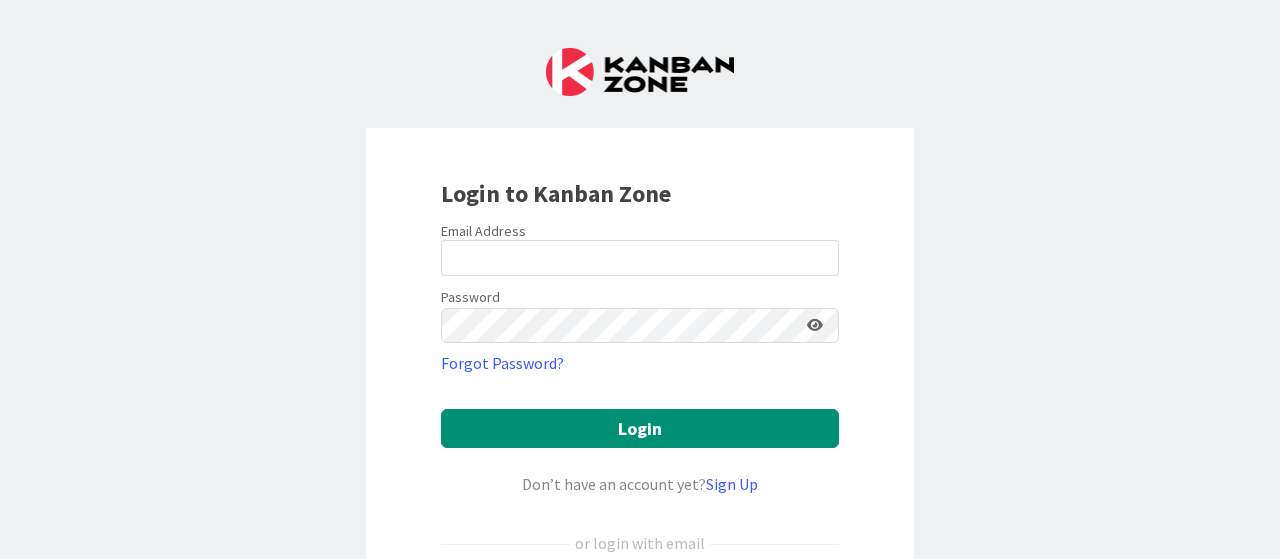 scroll, scrollTop: 0, scrollLeft: 0, axis: both 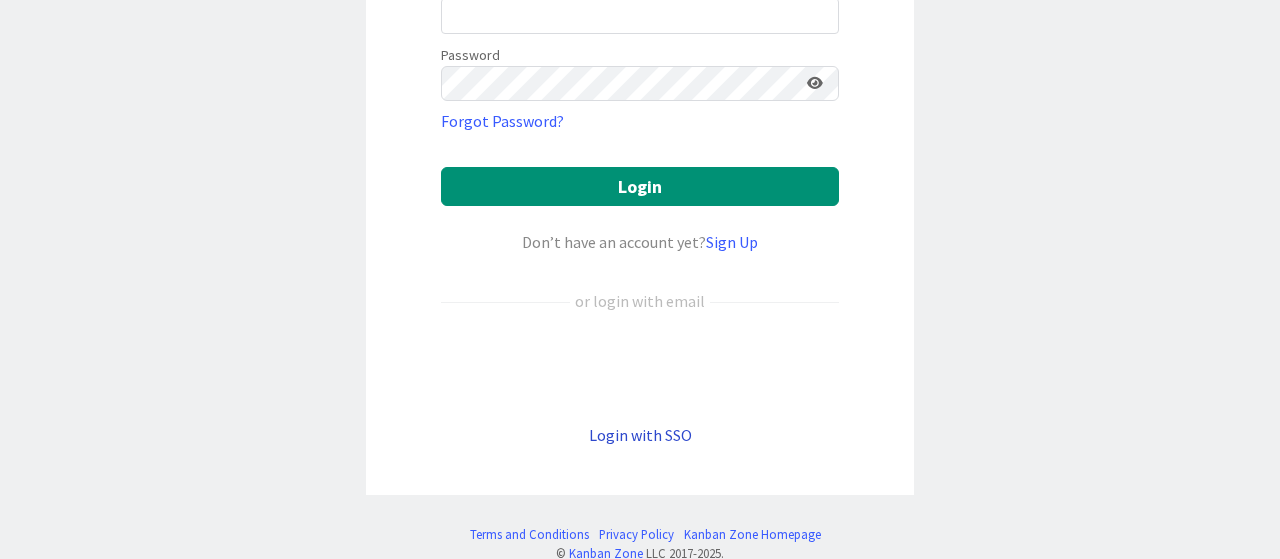 click on "Login with SSO" at bounding box center (640, 435) 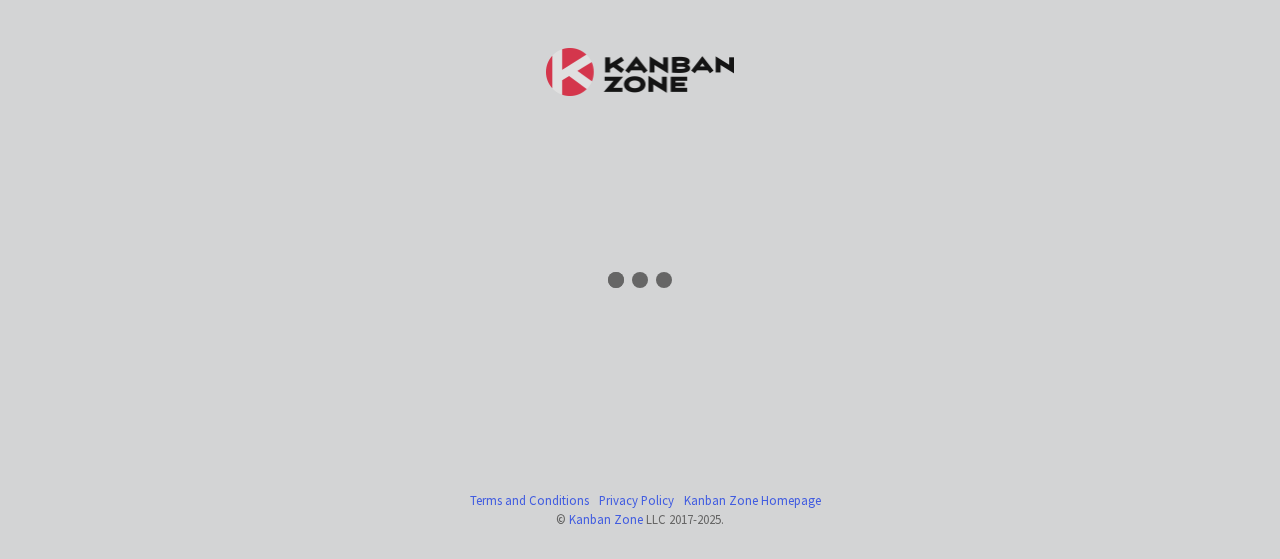 scroll, scrollTop: 0, scrollLeft: 0, axis: both 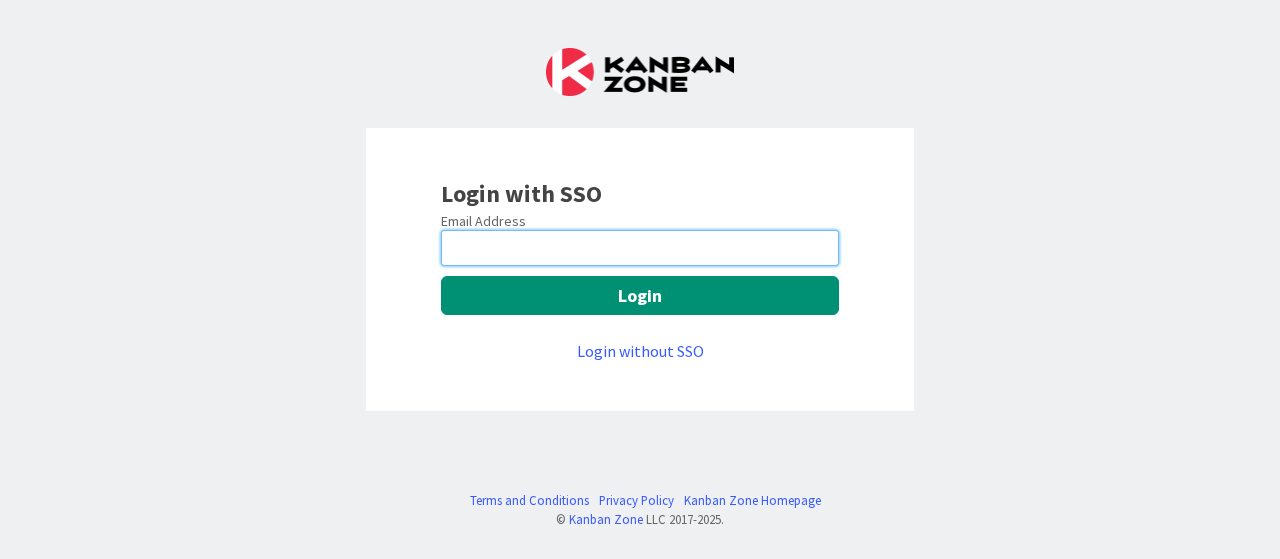 click at bounding box center [640, 248] 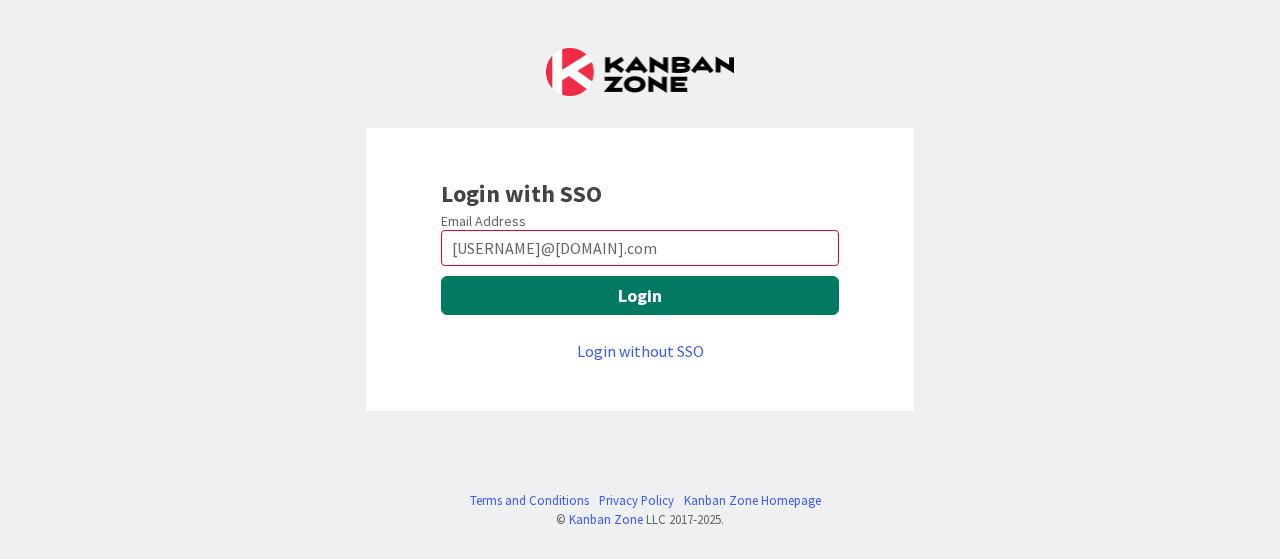 click on "Login" at bounding box center (640, 295) 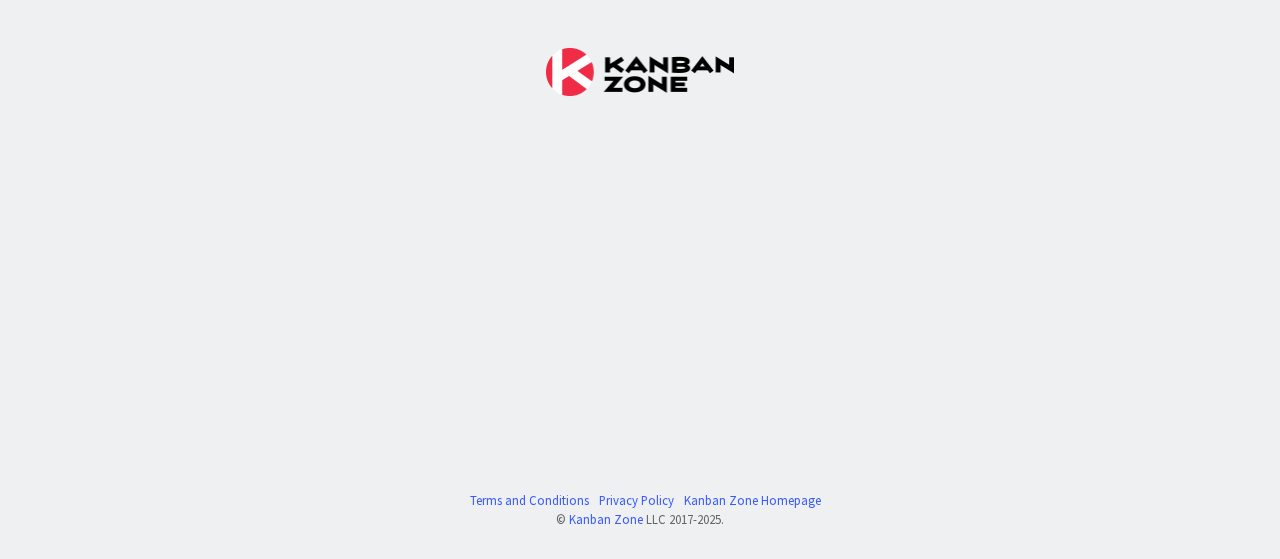 scroll, scrollTop: 0, scrollLeft: 0, axis: both 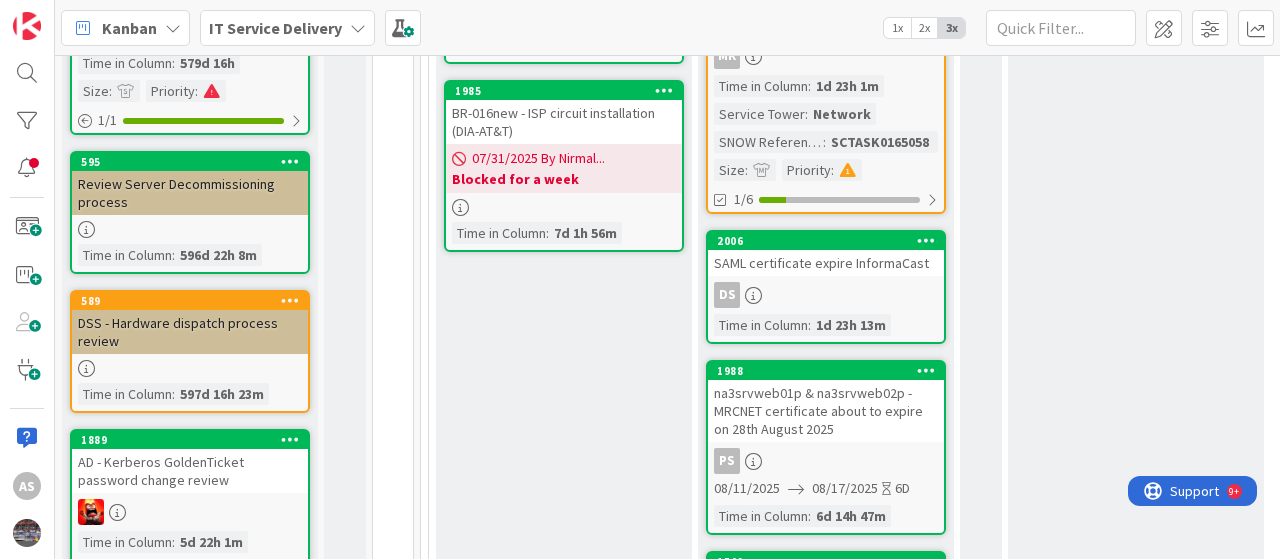 click on "DS" at bounding box center (826, 295) 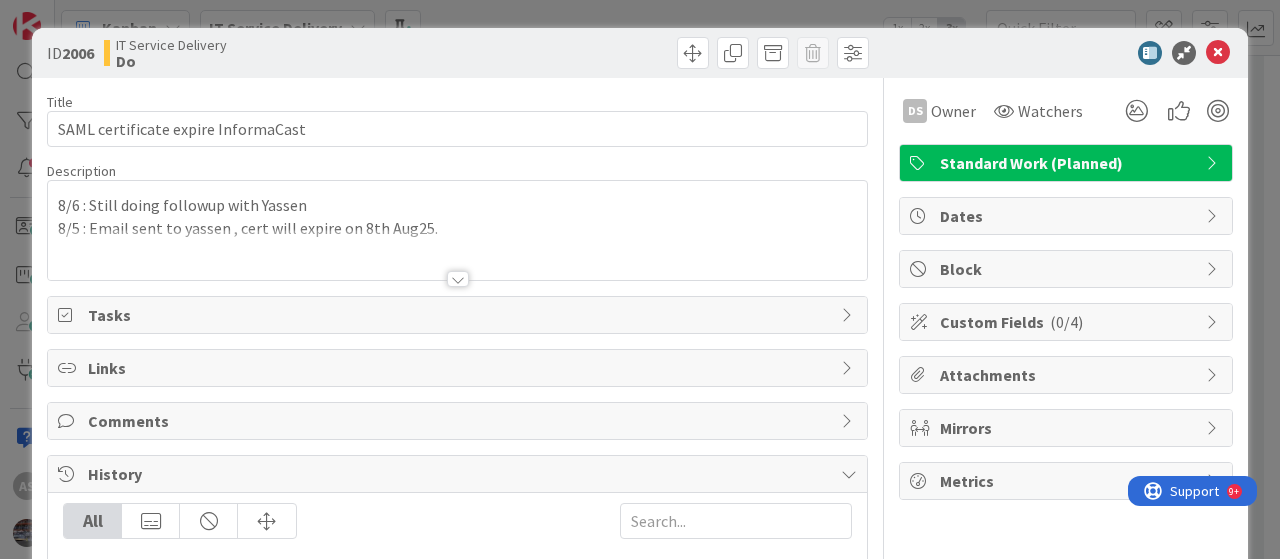 scroll, scrollTop: 0, scrollLeft: 0, axis: both 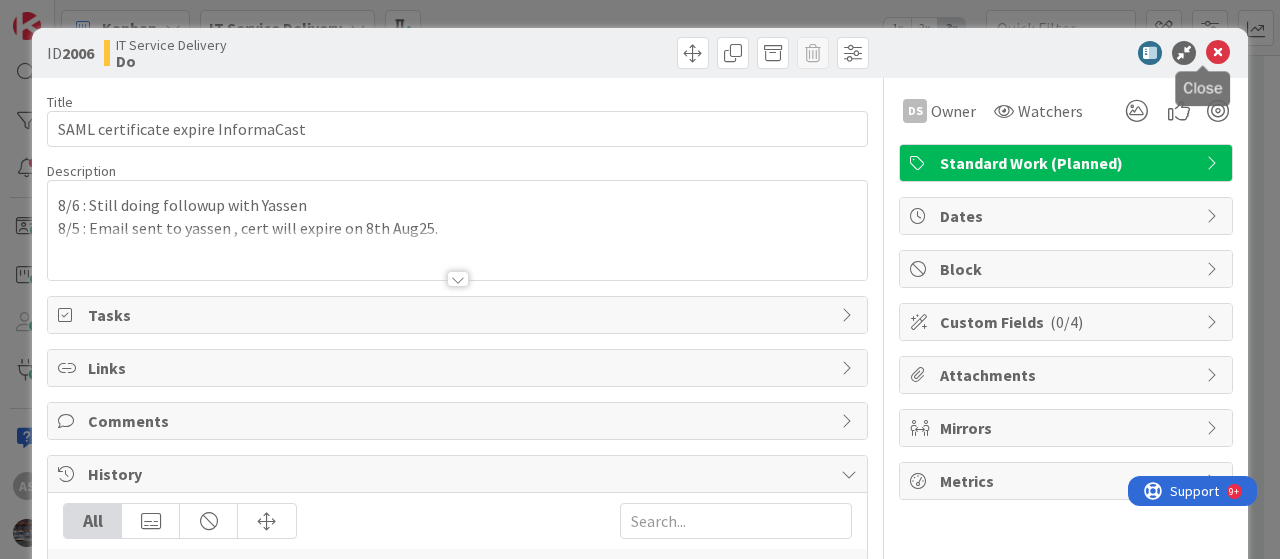 click at bounding box center (1218, 53) 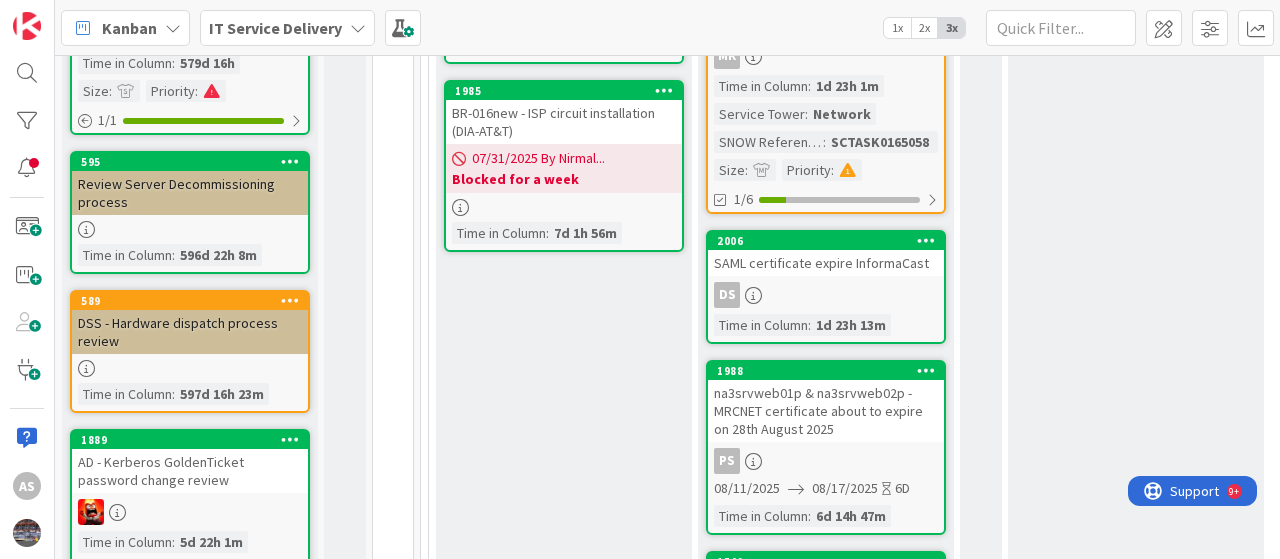 scroll, scrollTop: 0, scrollLeft: 0, axis: both 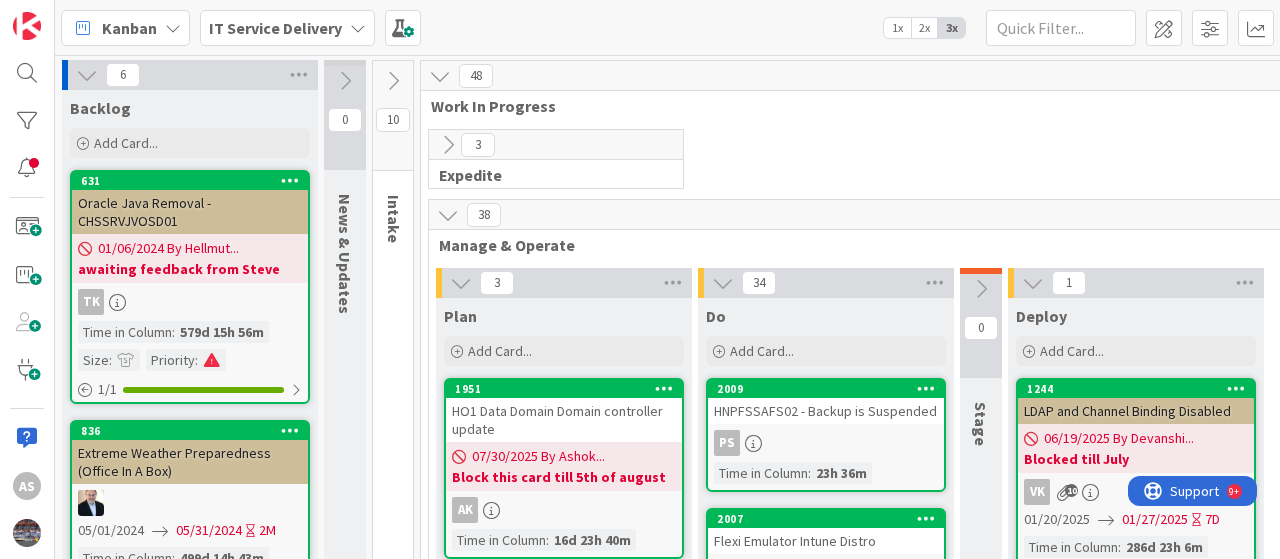 click at bounding box center (358, 28) 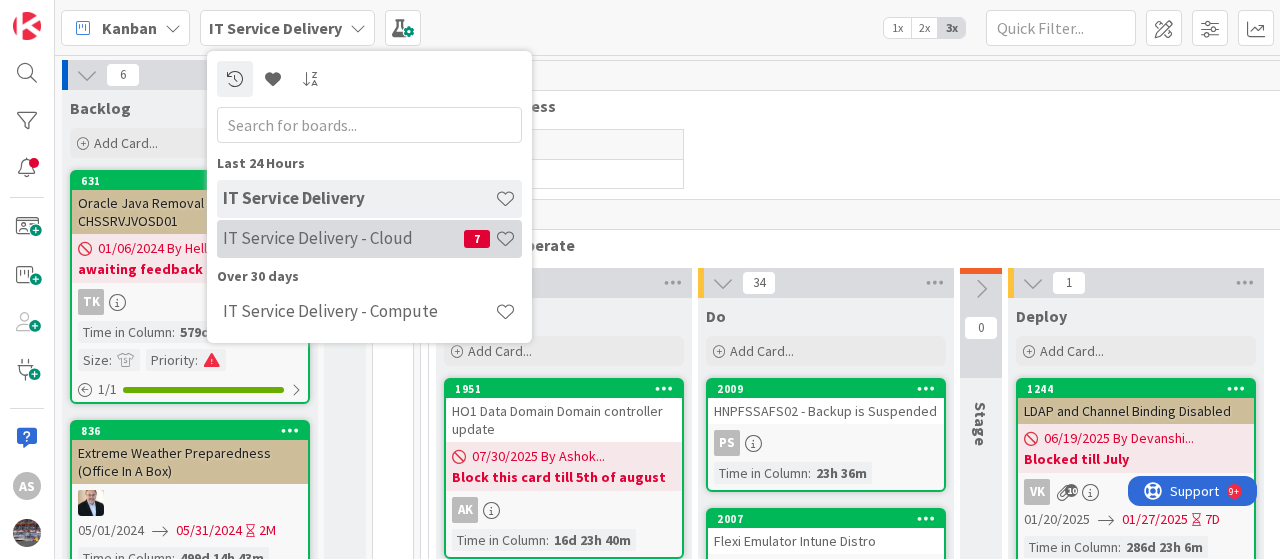 click on "IT Service Delivery - Cloud" at bounding box center (343, 238) 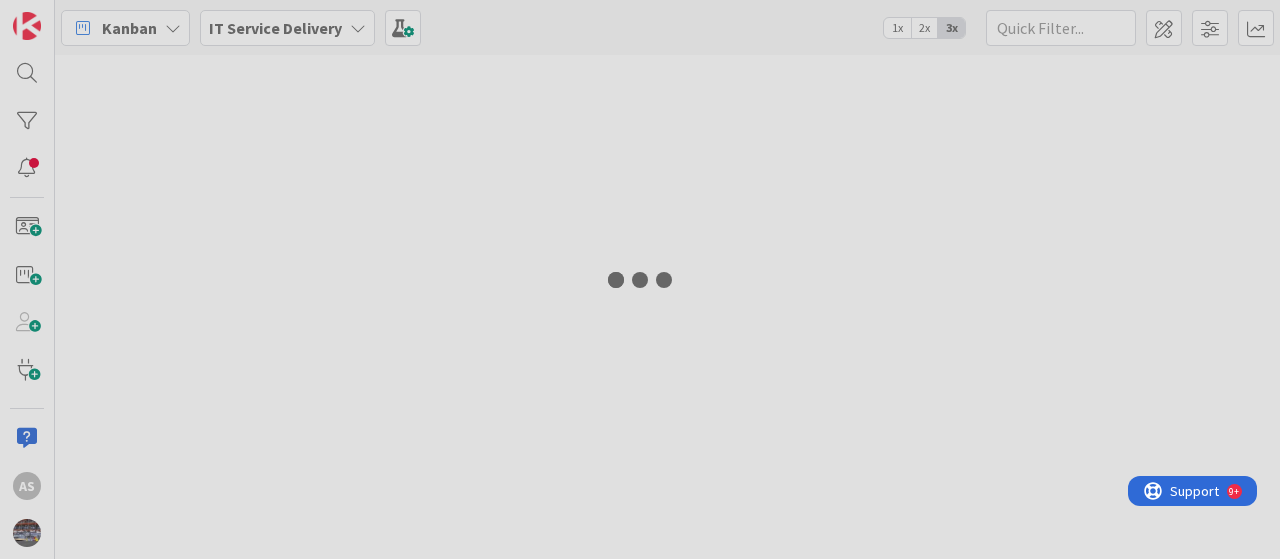 type on "2006" 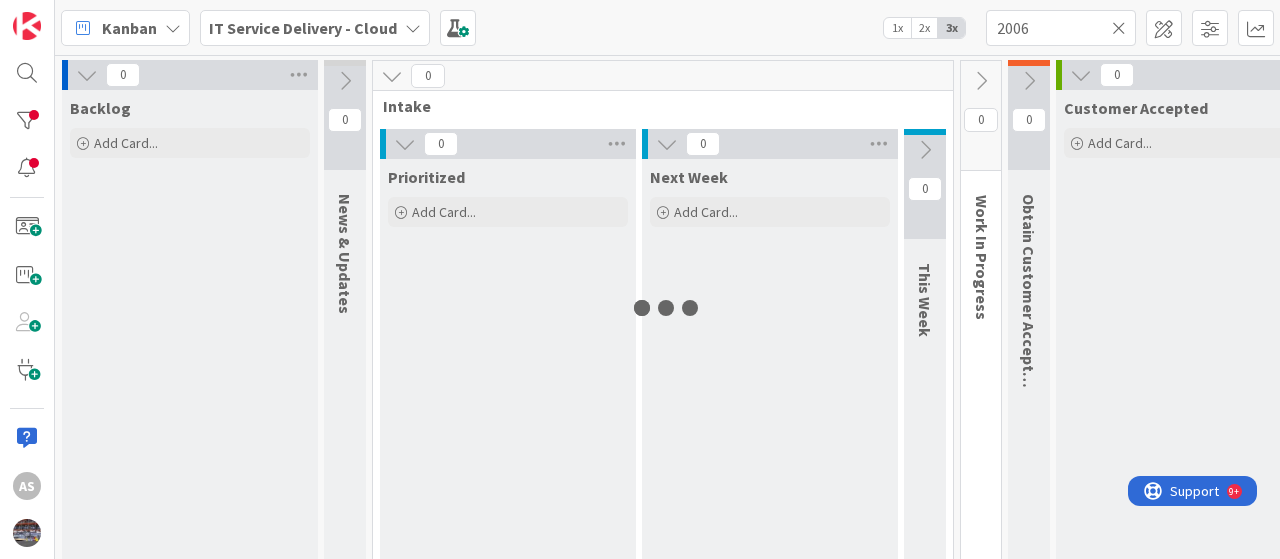 scroll, scrollTop: 0, scrollLeft: 0, axis: both 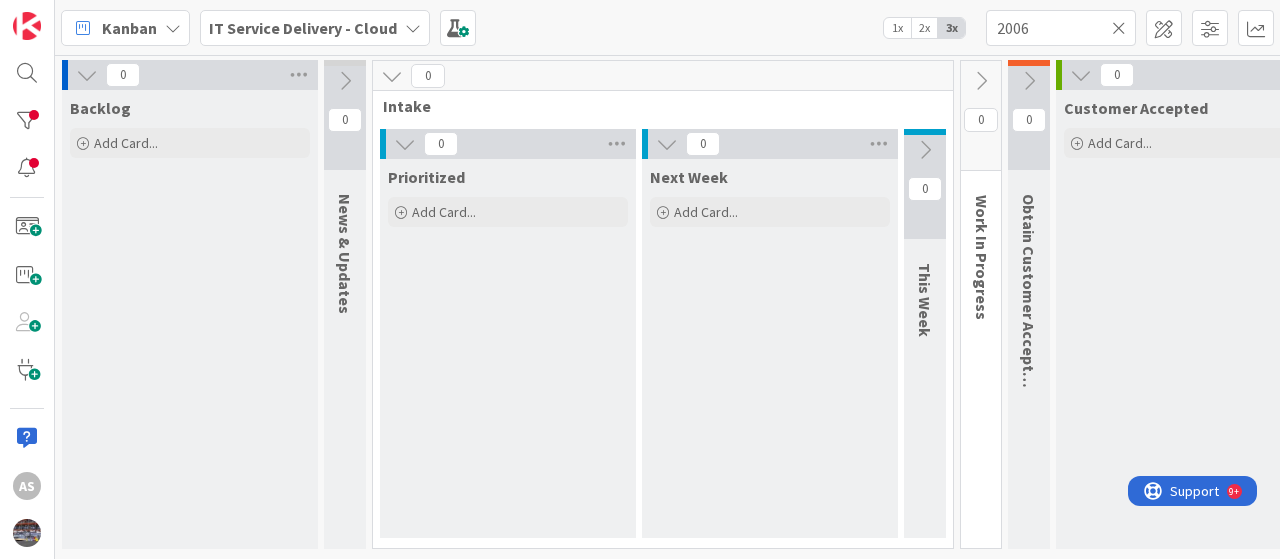 click at bounding box center [413, 28] 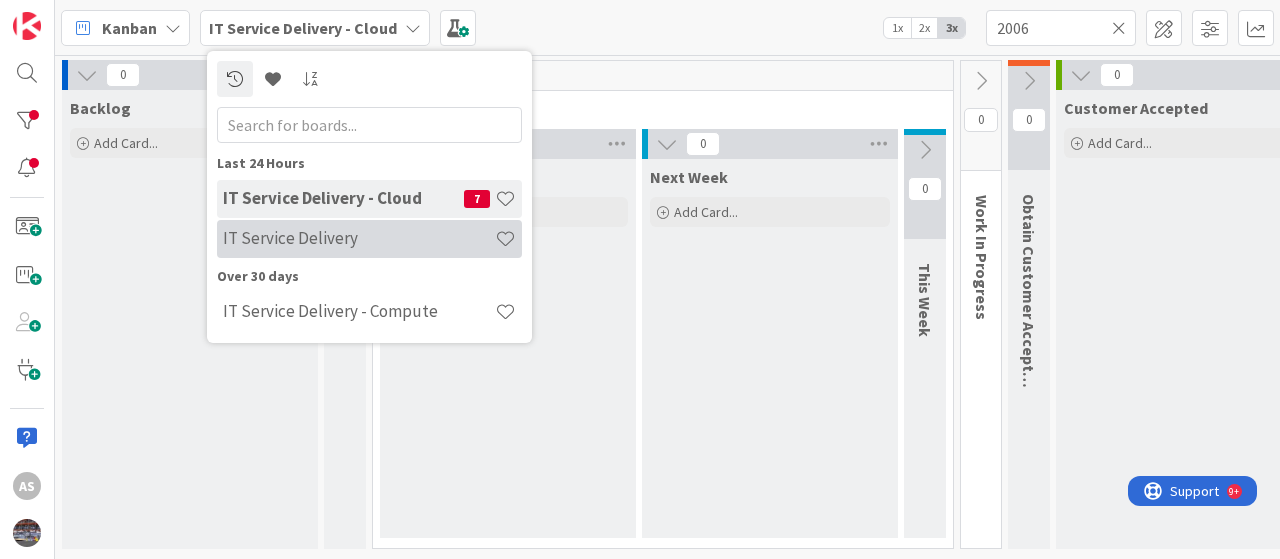 click on "IT Service Delivery" at bounding box center (359, 238) 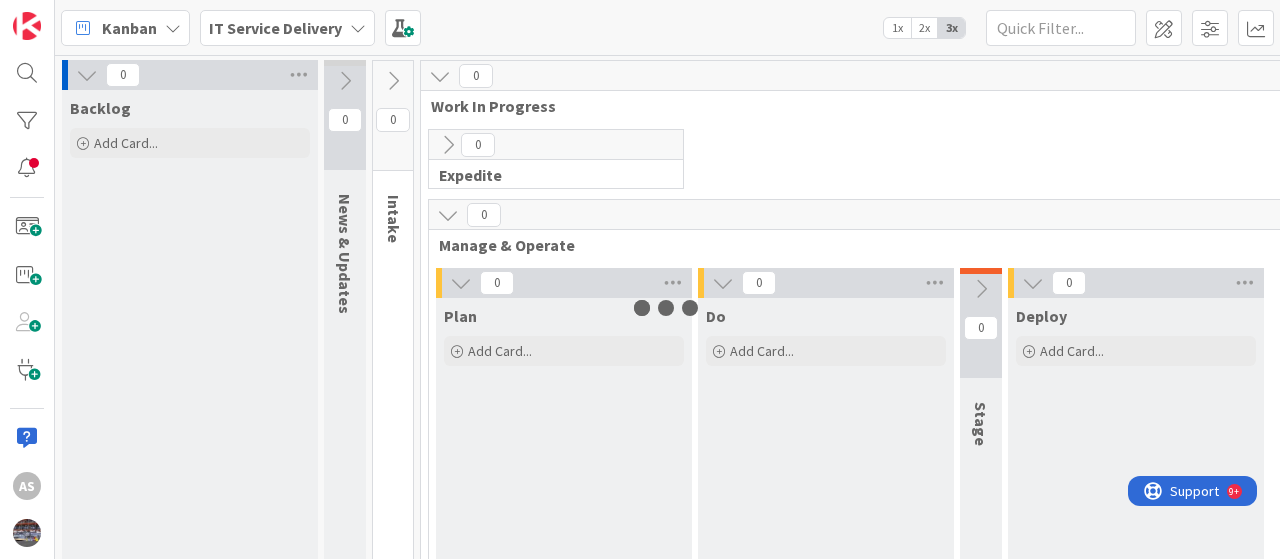 scroll, scrollTop: 0, scrollLeft: 0, axis: both 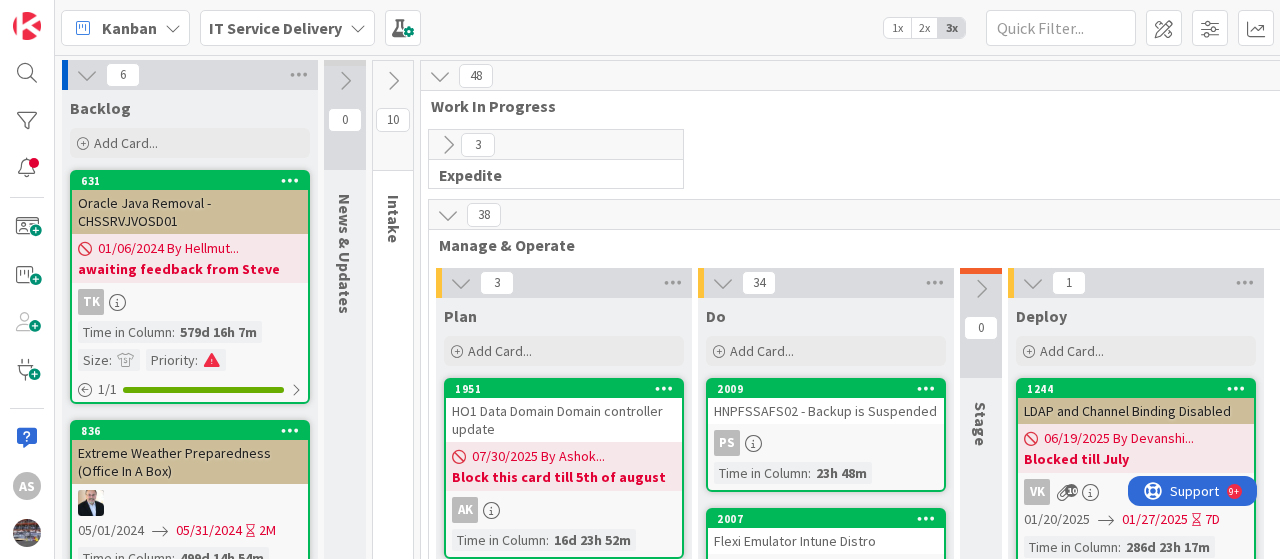 click on "IT Service Delivery" at bounding box center [287, 28] 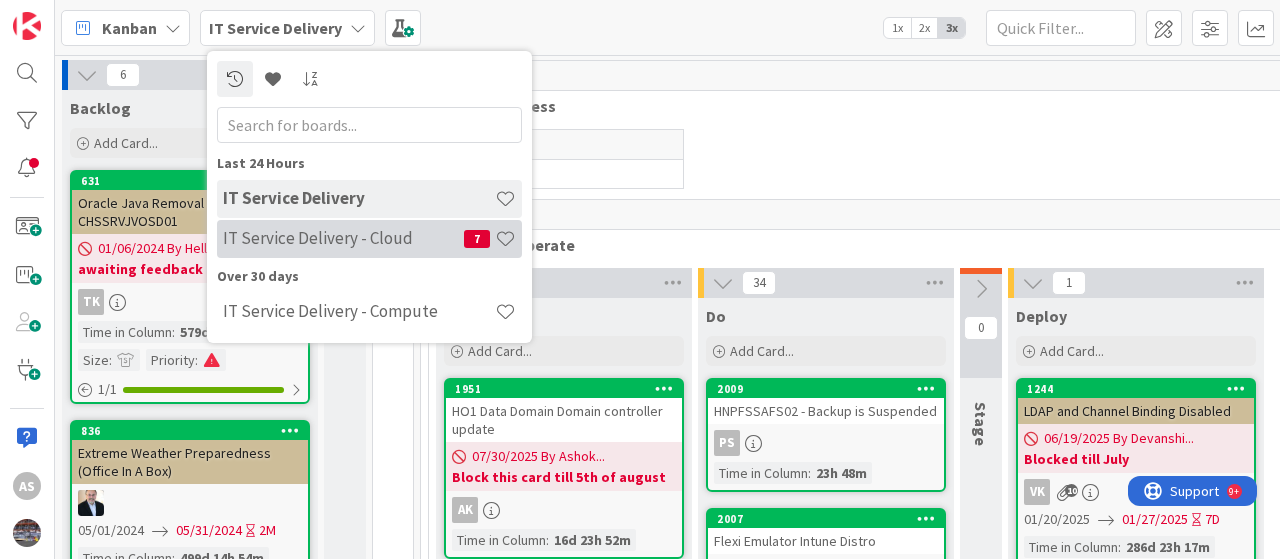 click on "IT Service Delivery - Cloud" at bounding box center [343, 238] 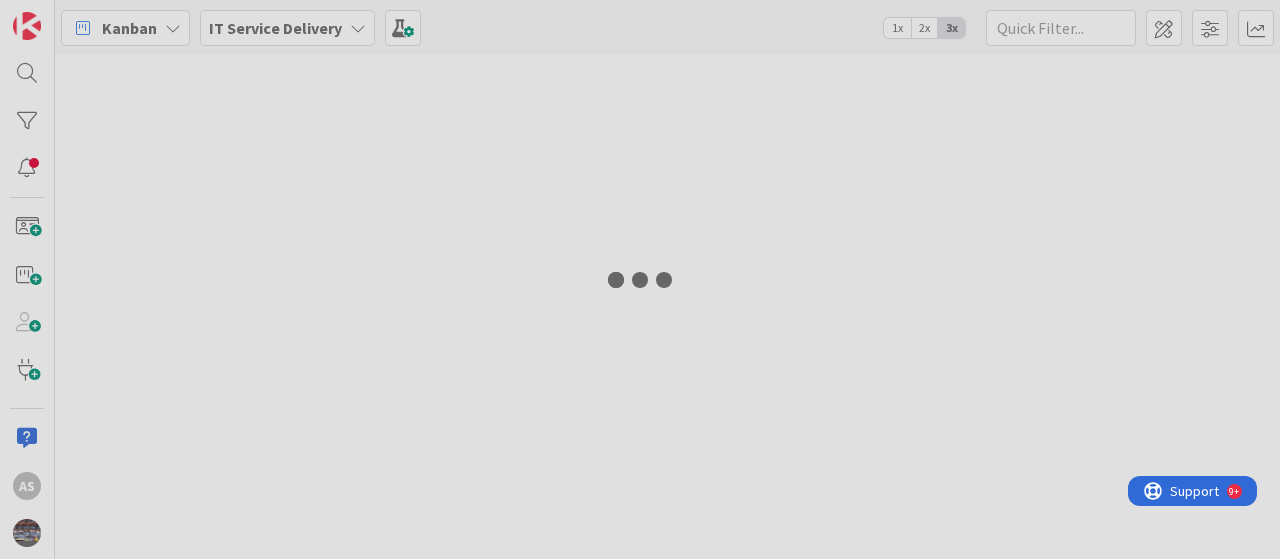 type on "2006" 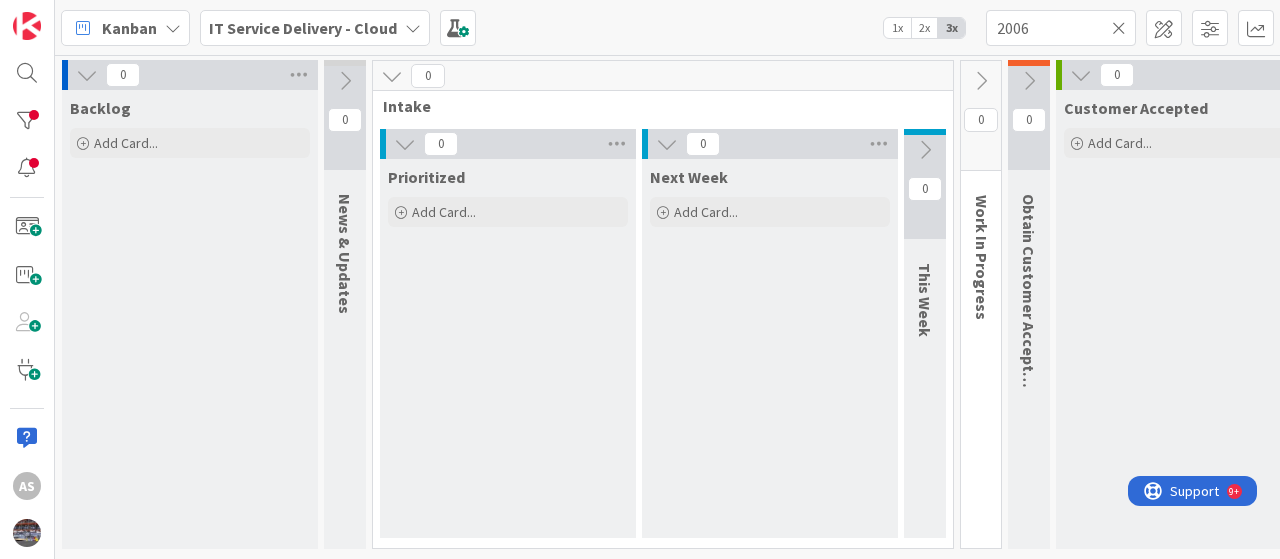 scroll, scrollTop: 0, scrollLeft: 0, axis: both 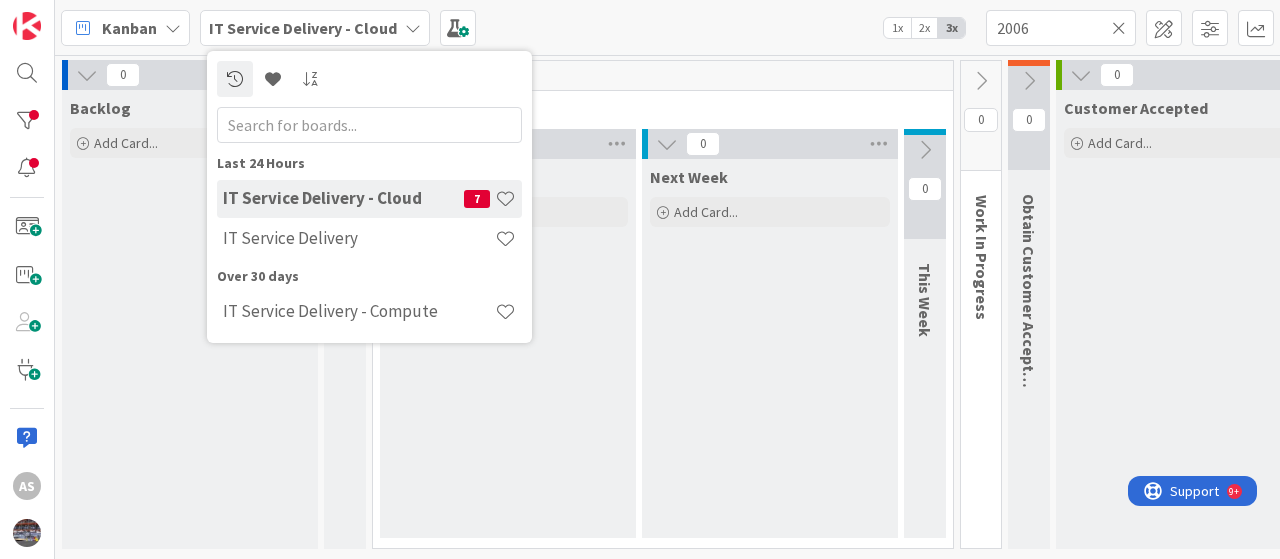 click on "Kanban IT Service Delivery - Cloud Last 24 Hours IT Service Delivery - Cloud 7 IT Service Delivery Over 30 days IT Service Delivery - Compute 1x 2x 3x 2006" at bounding box center (667, 27) 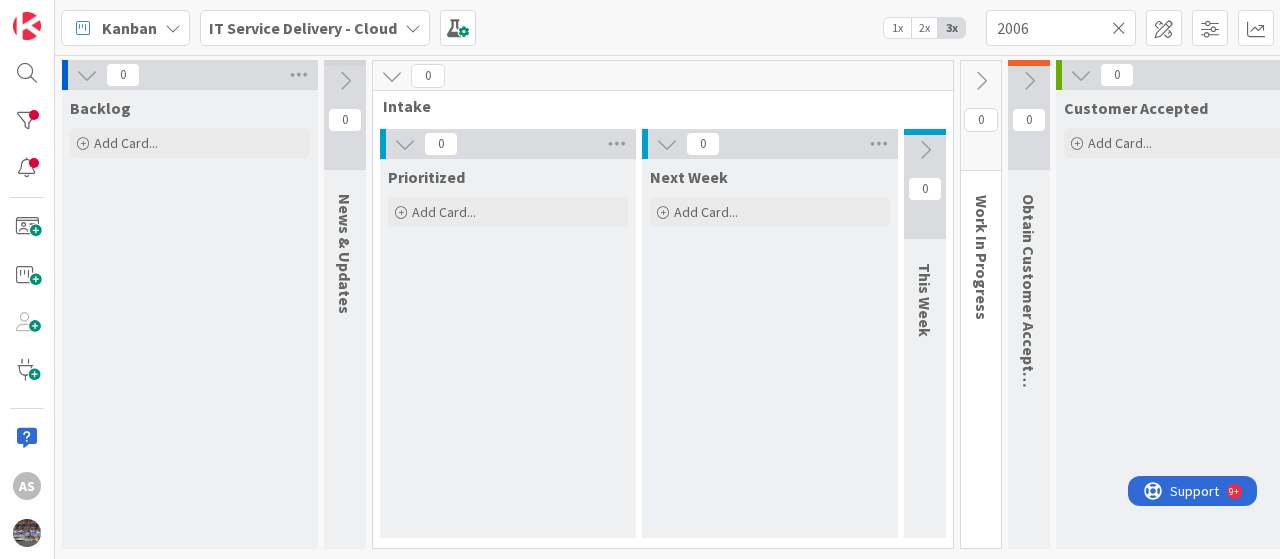 click at bounding box center (392, 76) 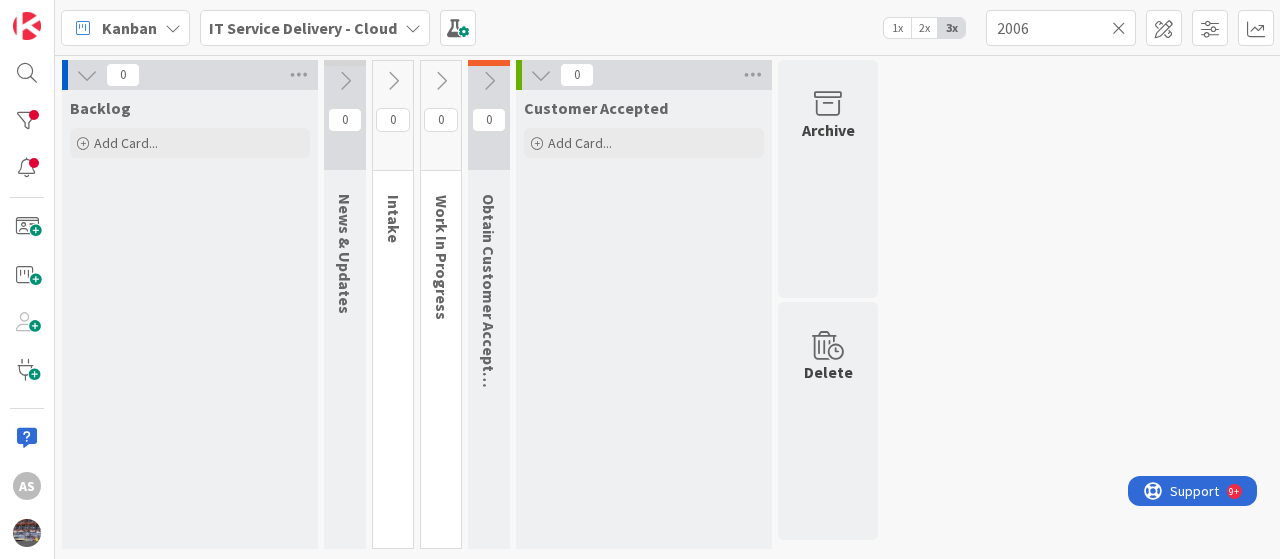 click on "IT Service Delivery - Cloud" at bounding box center [303, 28] 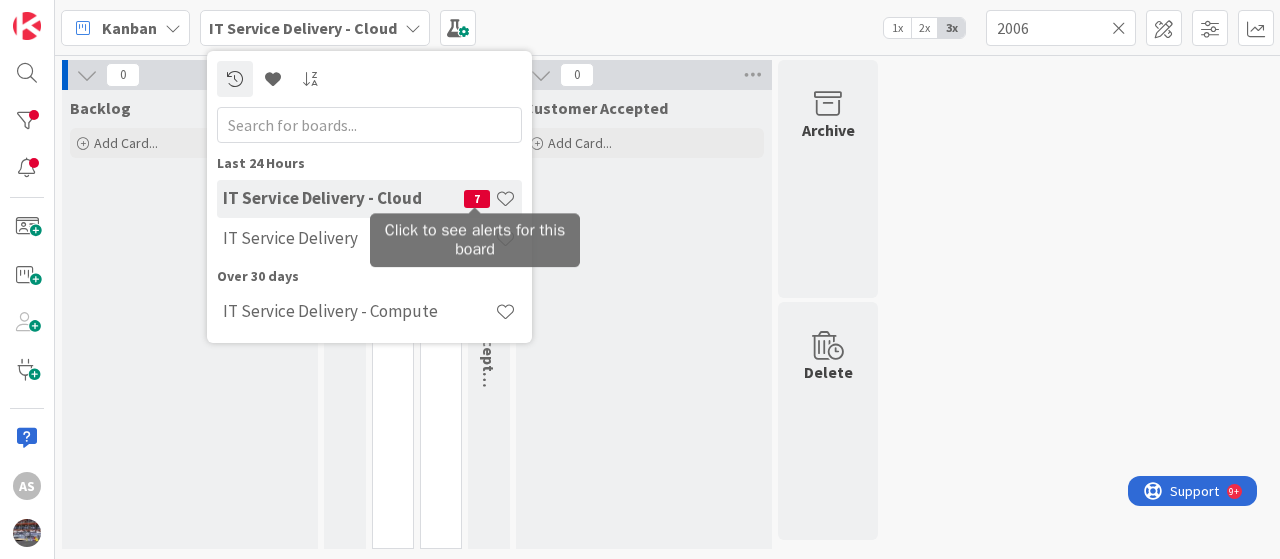 click on "7" at bounding box center [477, 199] 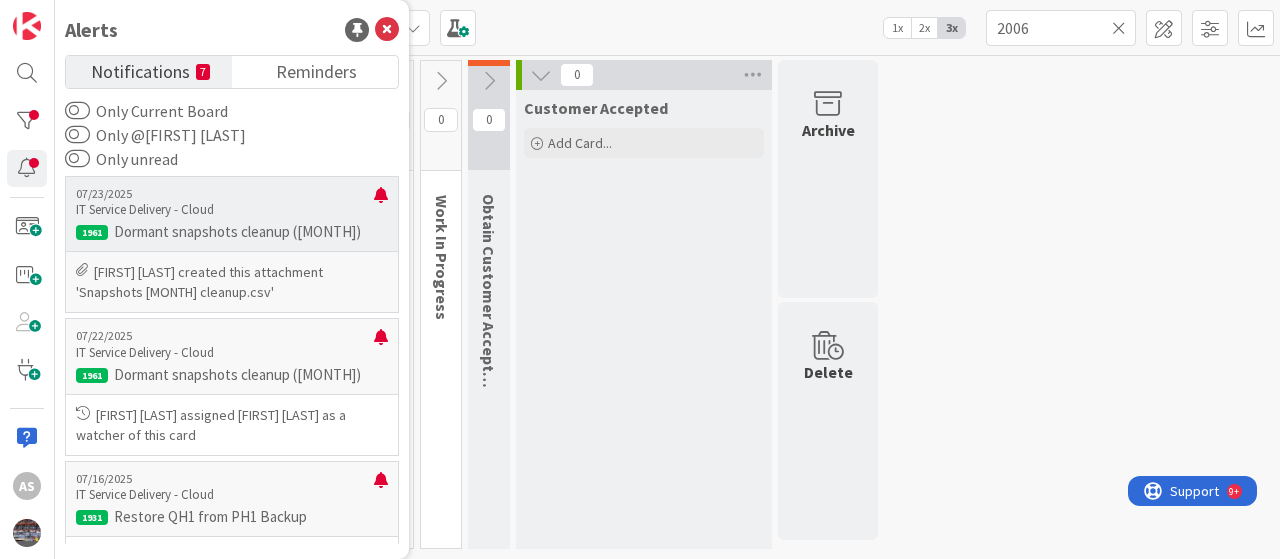 click on "07/23/2025" at bounding box center [225, 194] 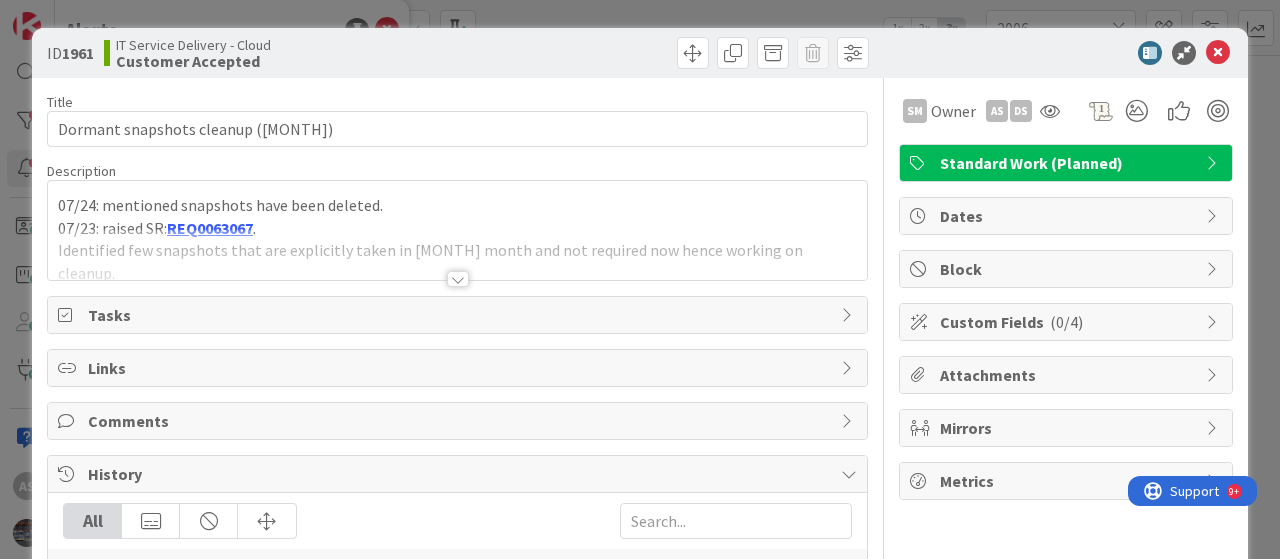 scroll, scrollTop: 0, scrollLeft: 0, axis: both 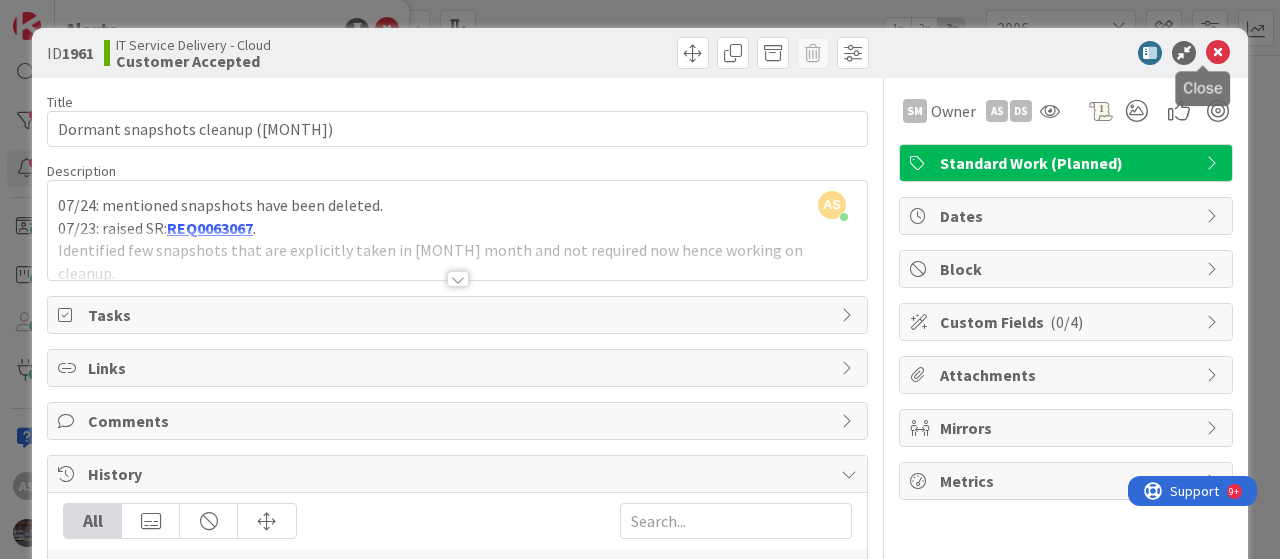 click at bounding box center (1218, 53) 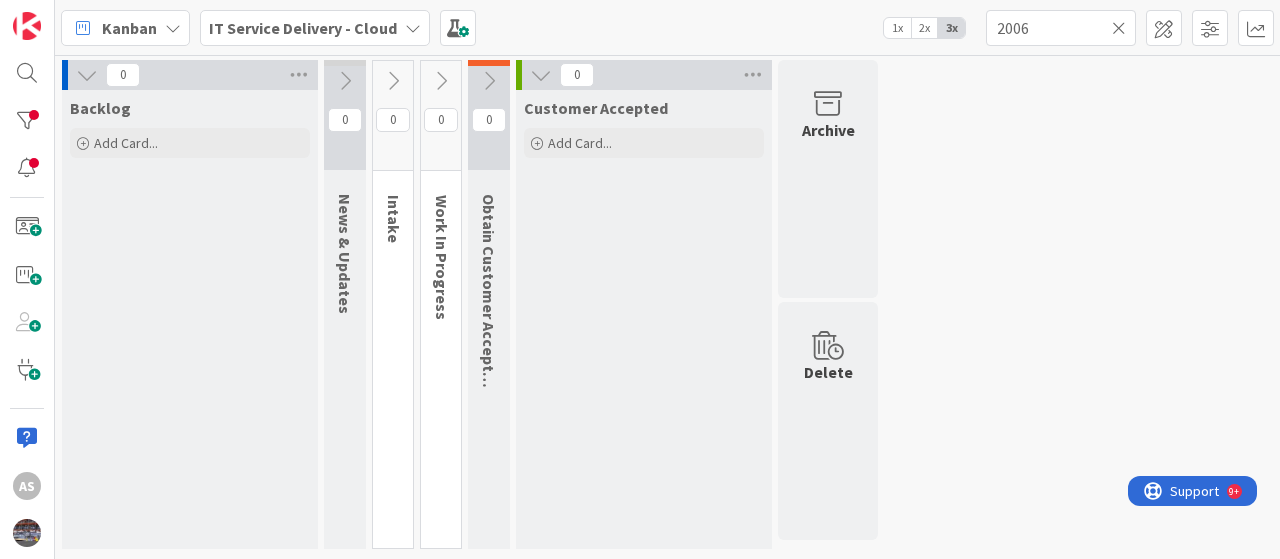 scroll, scrollTop: 0, scrollLeft: 0, axis: both 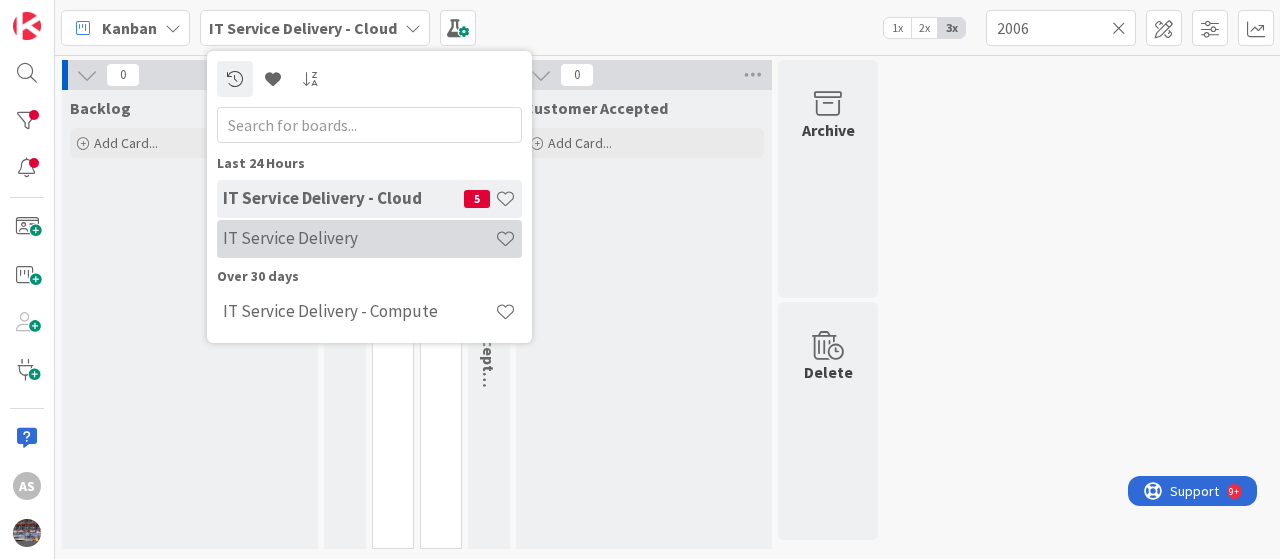 click on "IT Service Delivery" at bounding box center [359, 238] 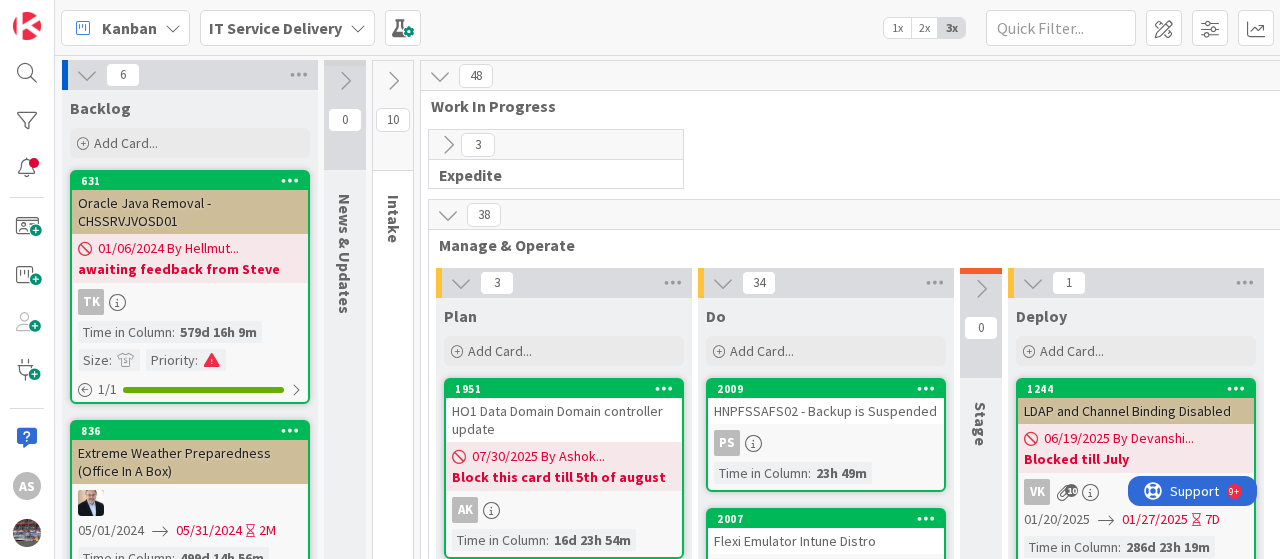 scroll, scrollTop: 0, scrollLeft: 0, axis: both 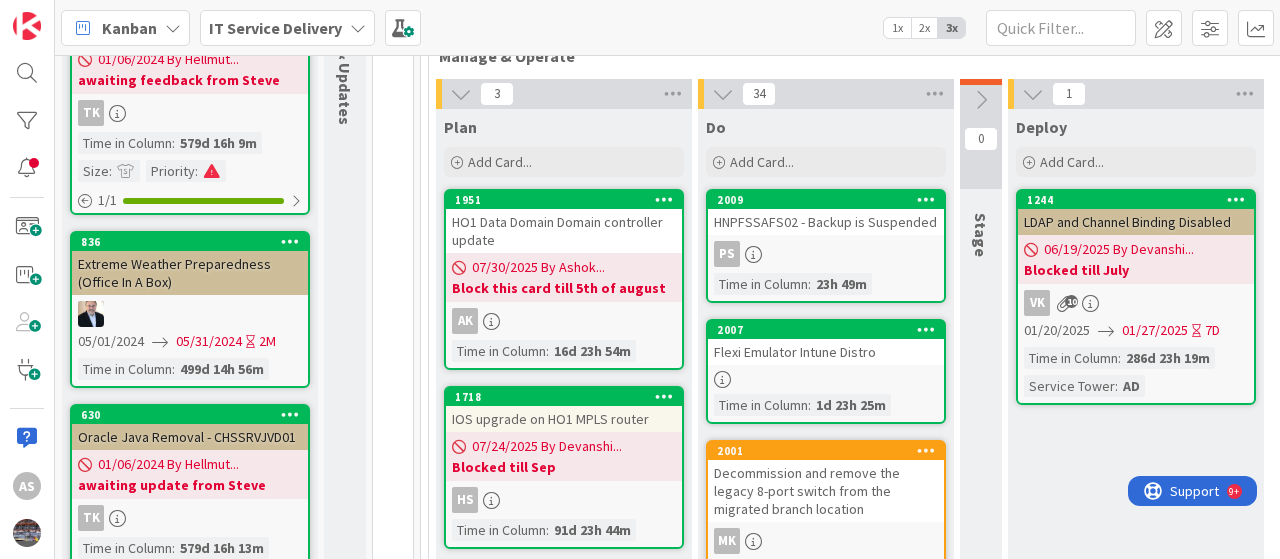click on "Do Add Card... 2009 HNPFSSAFS02 - Backup is Suspended PS Time in Column : 23h 49m 2007 Flexi Emulator Intune Distro Time in Column : 1d 23h 25m 2001 Decommission and remove the legacy 8-port switch from the migrated branch location MK Time in Column : 1d 23h 14m Service Tower : Network SNOW Reference Number : SCTASK0165058 Size : Priority : 1/6 2006 SAML certificate expire InformaCast DS Time in Column : 1d 23h 26m 1988 na3srvweb01p & na3srvweb02p - MRCNET certificate about to expire on 28th August 2025 PS 08/11/2025 08/17/2025 6D Time in Column : 6d 15h 1m 1549 _MRC Server Services group review Time in Column : 6d 15h 1m 1870 INTUNE - End user devices SMB1 disable Time in Column : 6d 15h 4m Service Tower : Intune 1989 Guest and IOT Network Configuration for international Branch 08/04/2025 By Nirmal... Blocked for a week HS 2 Time in Column : 6d 15h 16m 27/32 1994 NGT upgrade on all VMs in Nutanix PS Time in Column : 6d 20h 15m 1979 .NET Framework 4.8.1 and Oracle Add-In for Excel Is Time in Column : 1862 AR" at bounding box center (826, 3504) 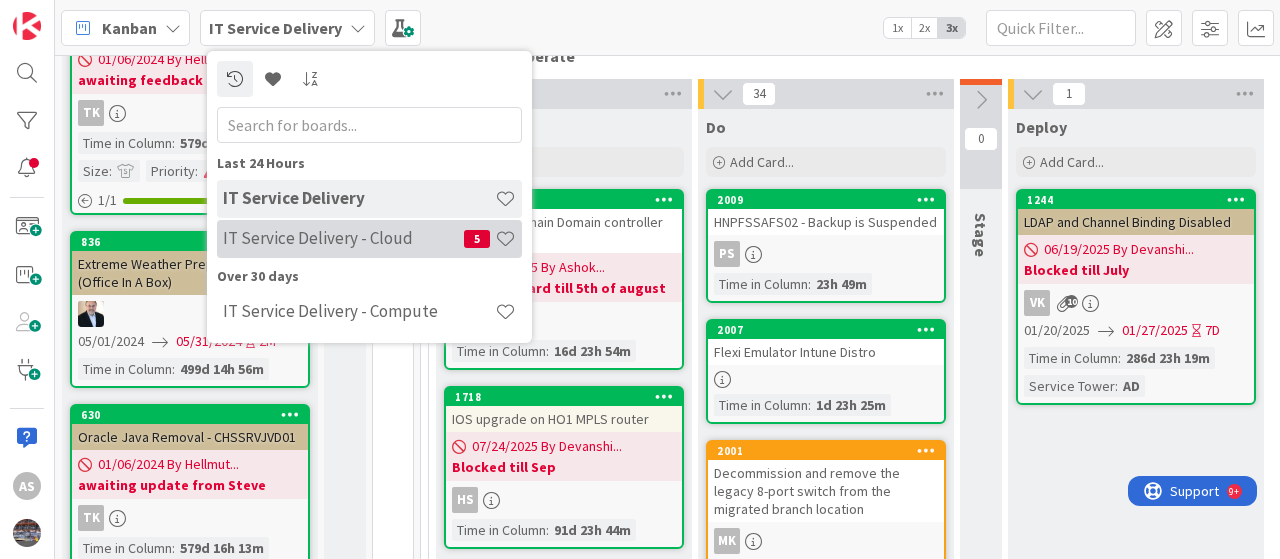 click on "IT Service Delivery - Cloud" at bounding box center (343, 238) 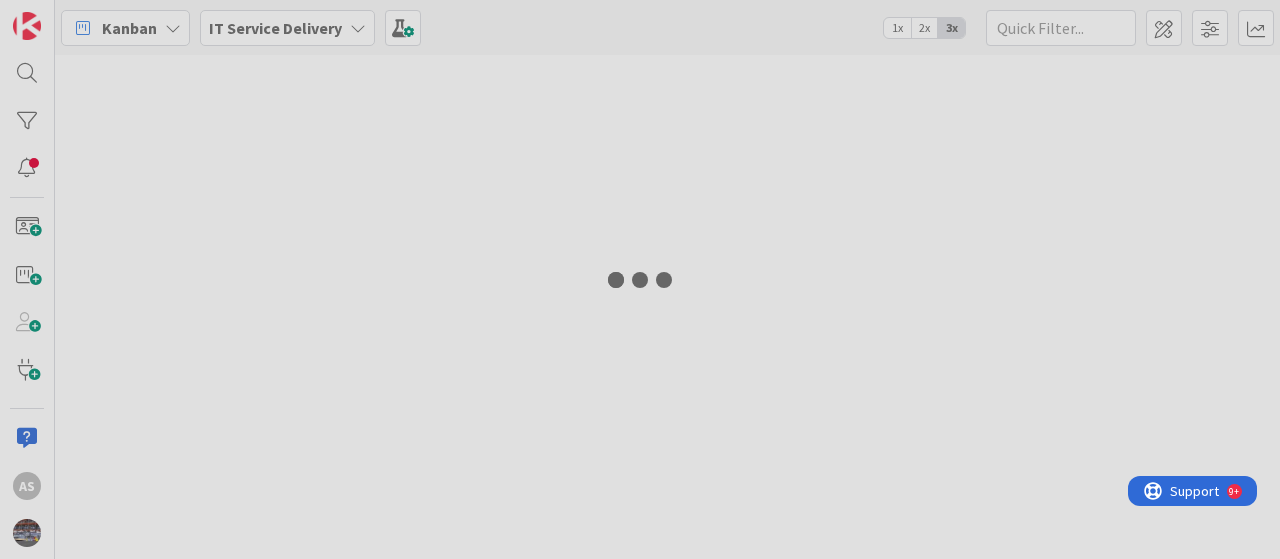 type on "2006" 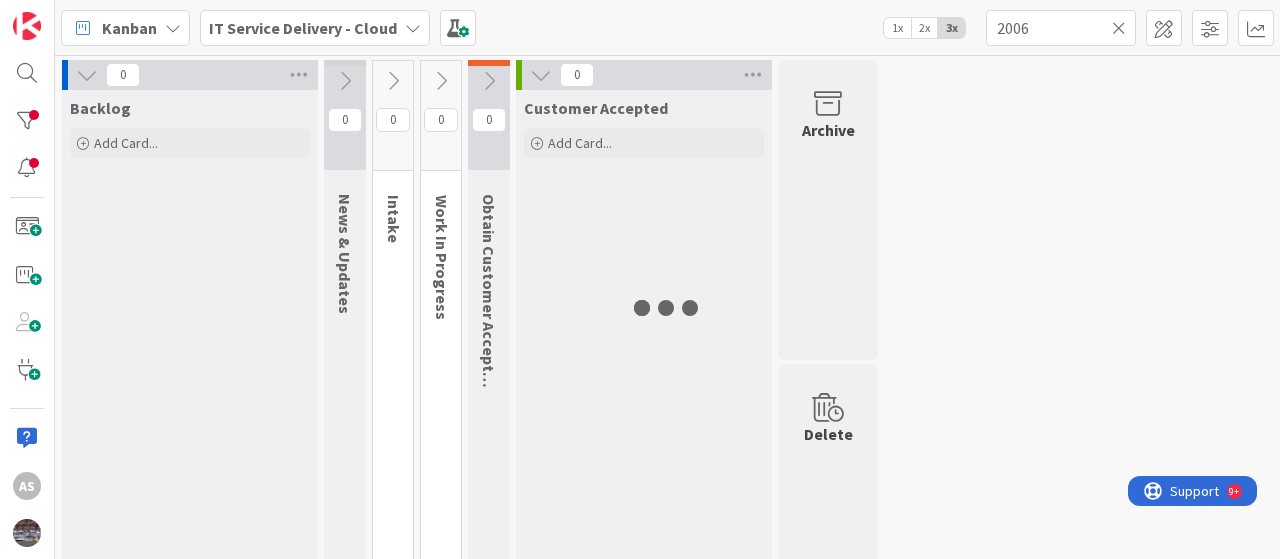 scroll, scrollTop: 0, scrollLeft: 0, axis: both 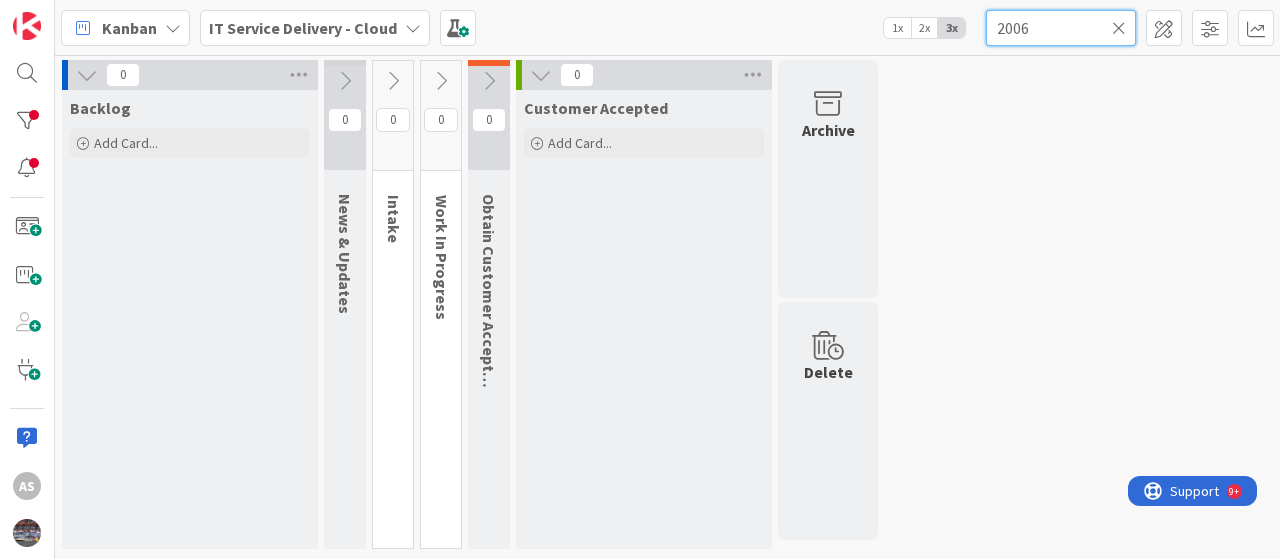 click on "2006" at bounding box center (1061, 28) 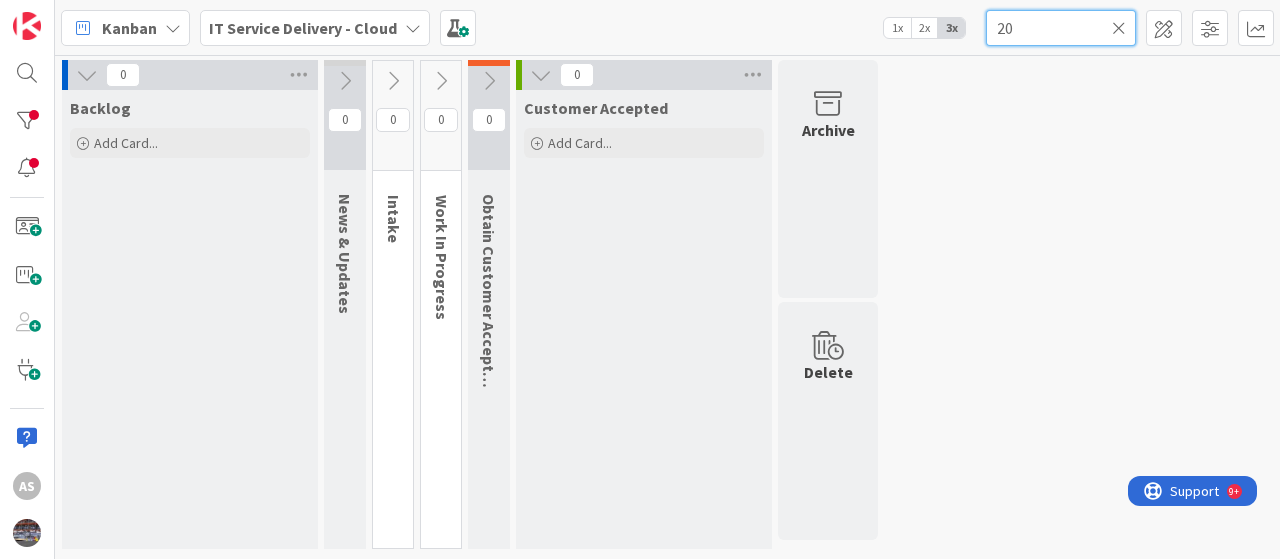 type on "2" 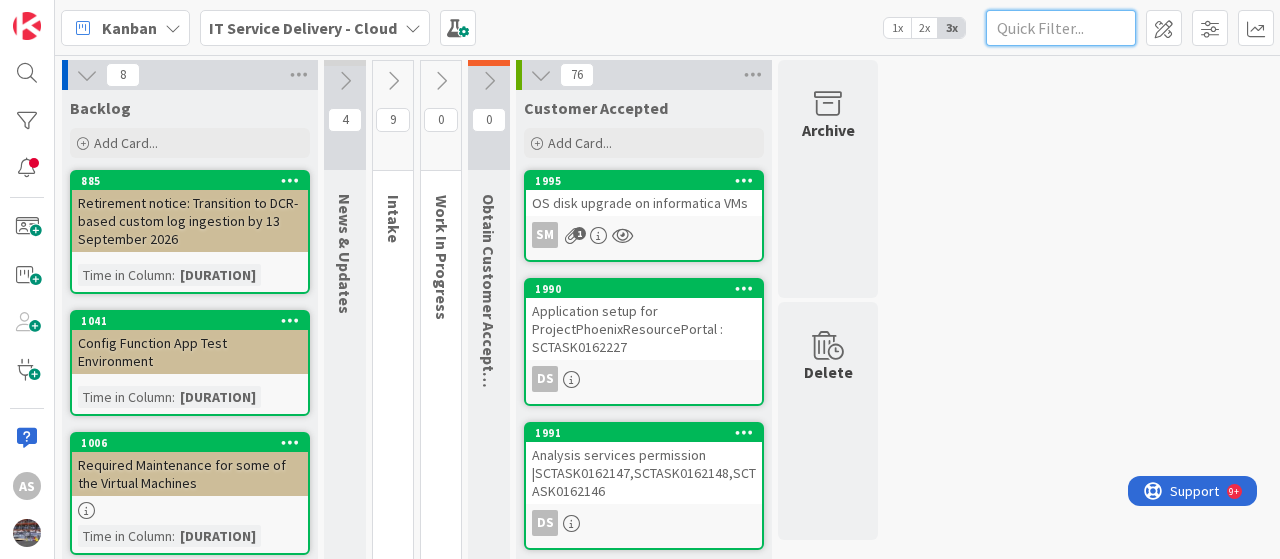 type 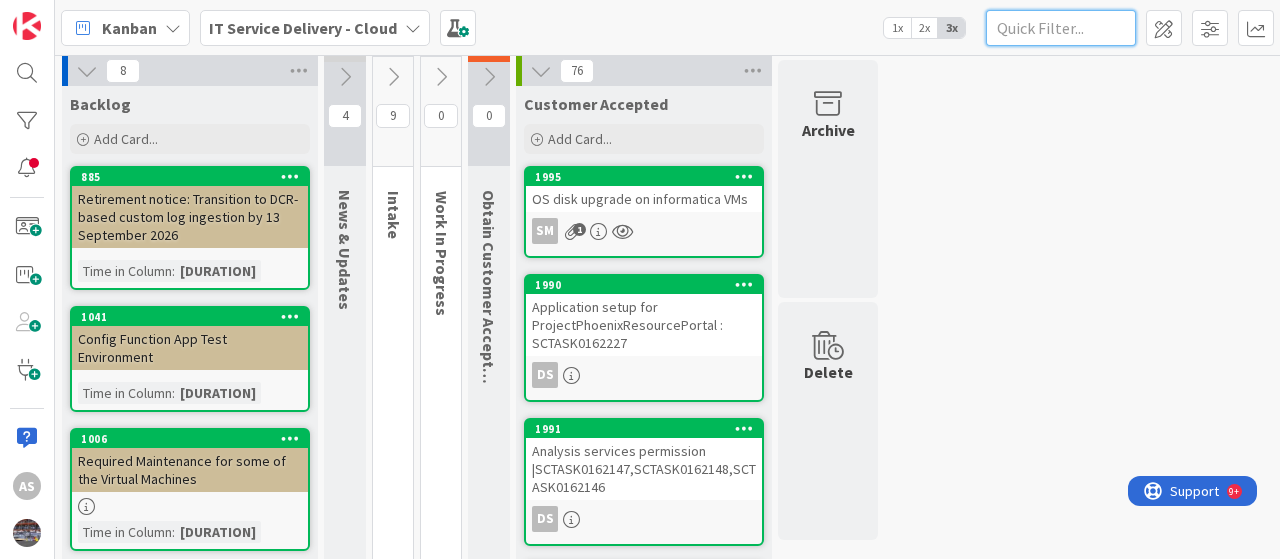 scroll, scrollTop: 0, scrollLeft: 0, axis: both 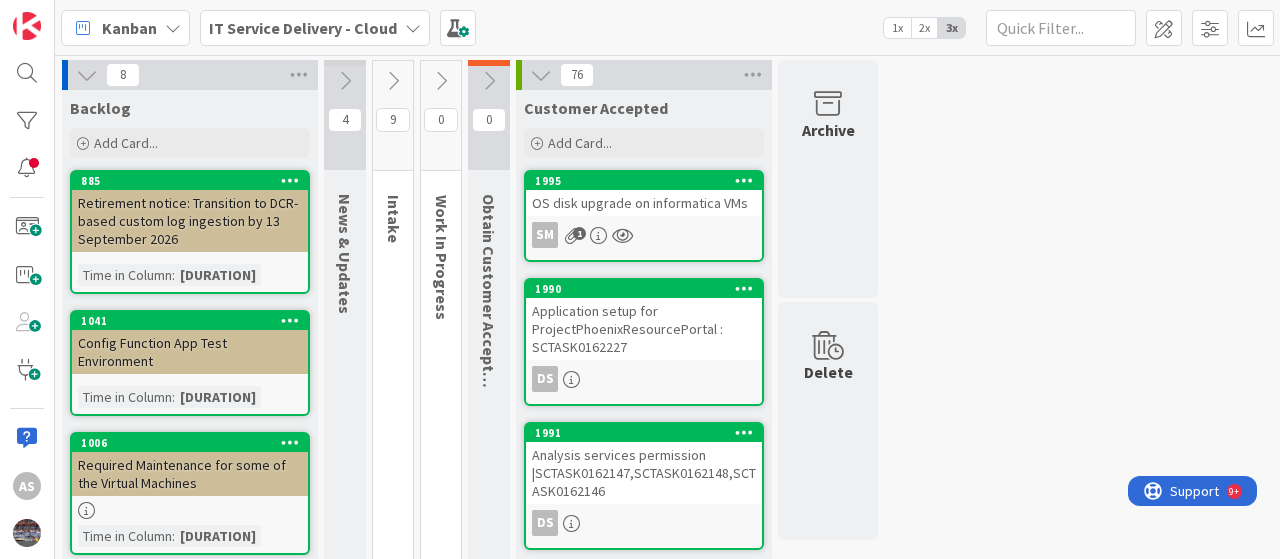 click at bounding box center [541, 75] 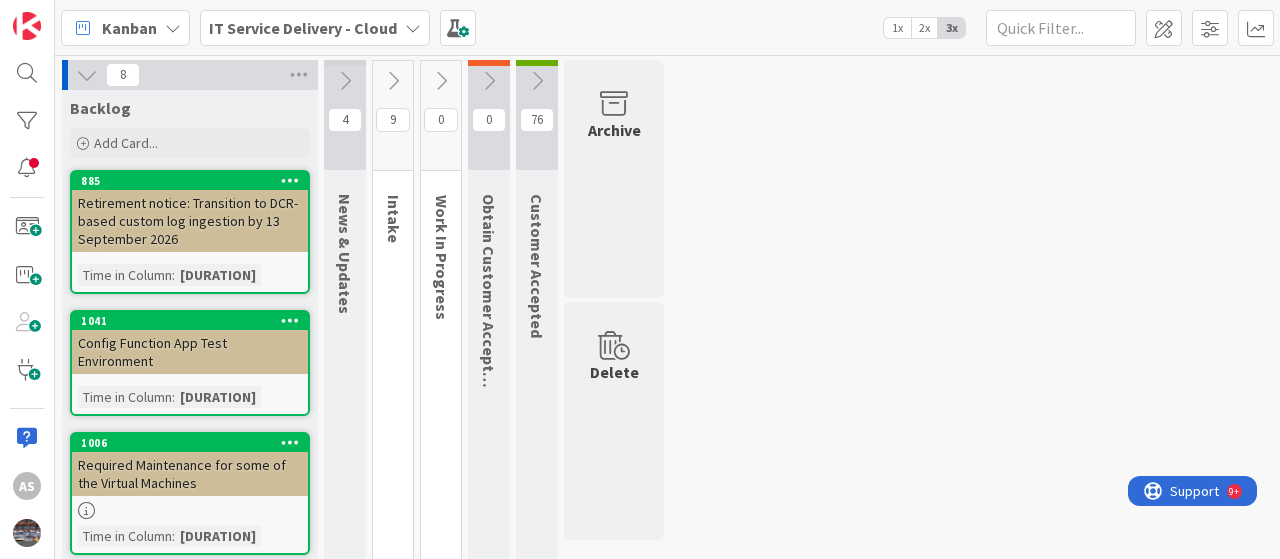 click at bounding box center [345, 81] 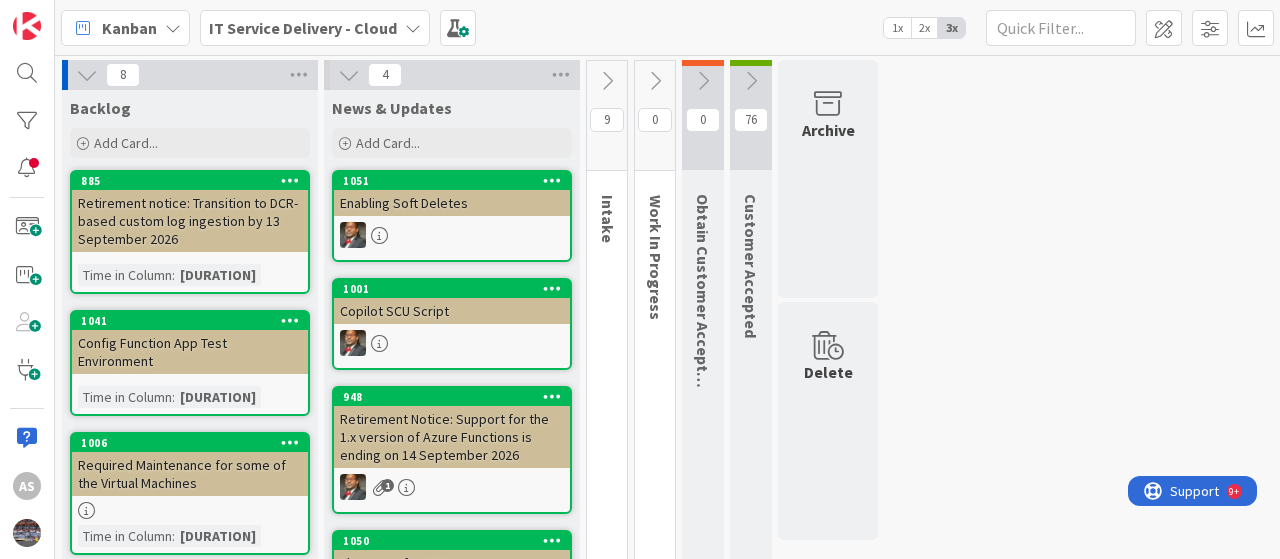 click at bounding box center [607, 81] 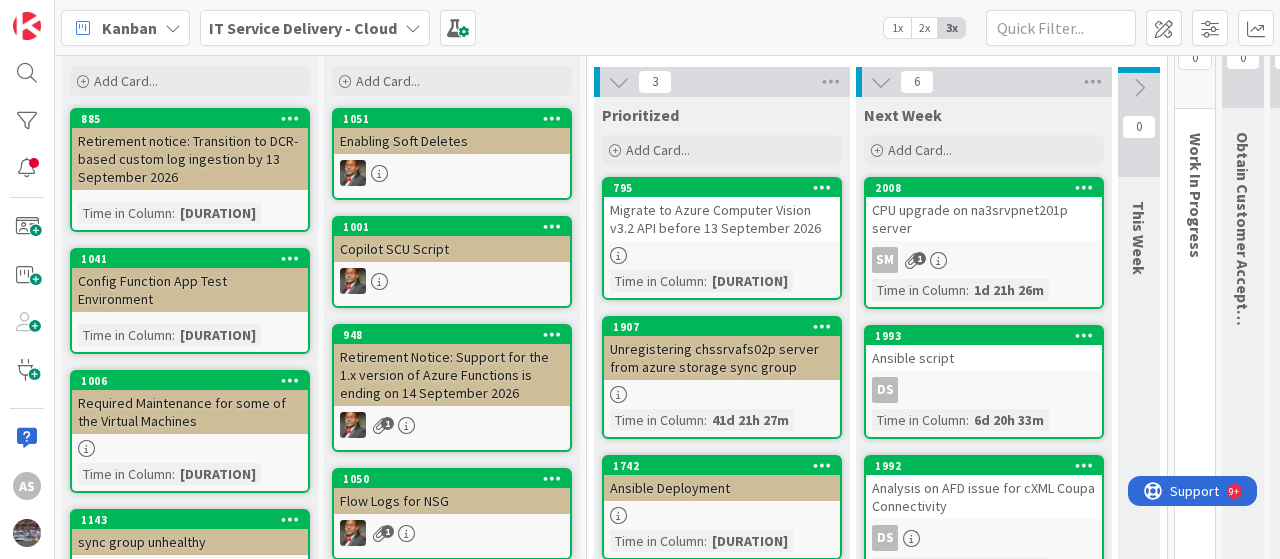 scroll, scrollTop: 63, scrollLeft: 0, axis: vertical 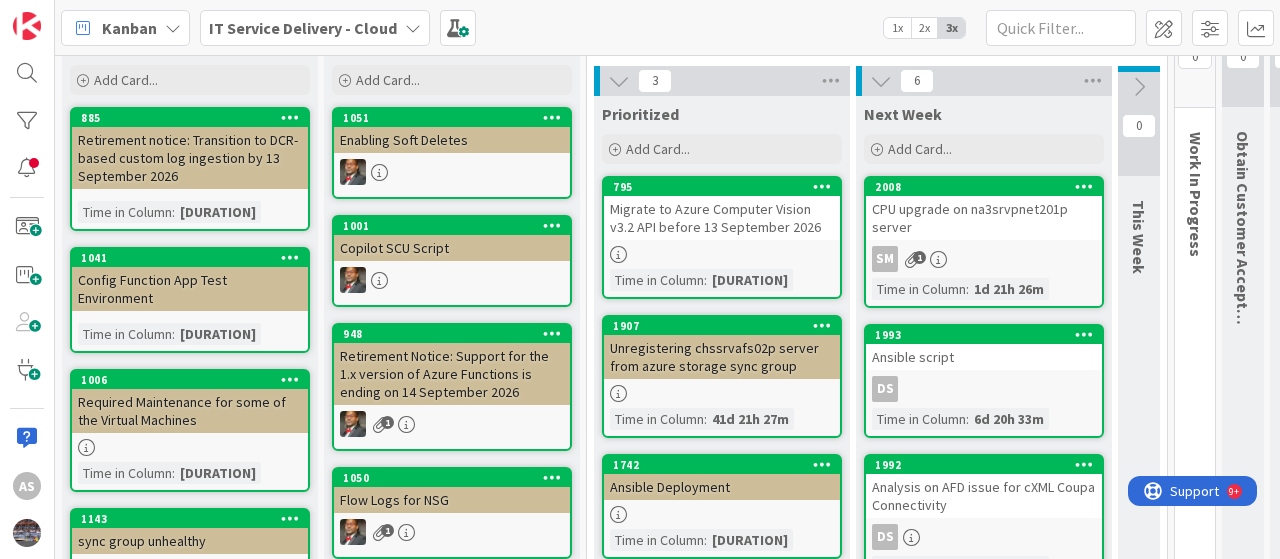 click on "Migrate to Azure Computer Vision v3.2 API before 13 September 2026" at bounding box center [722, 218] 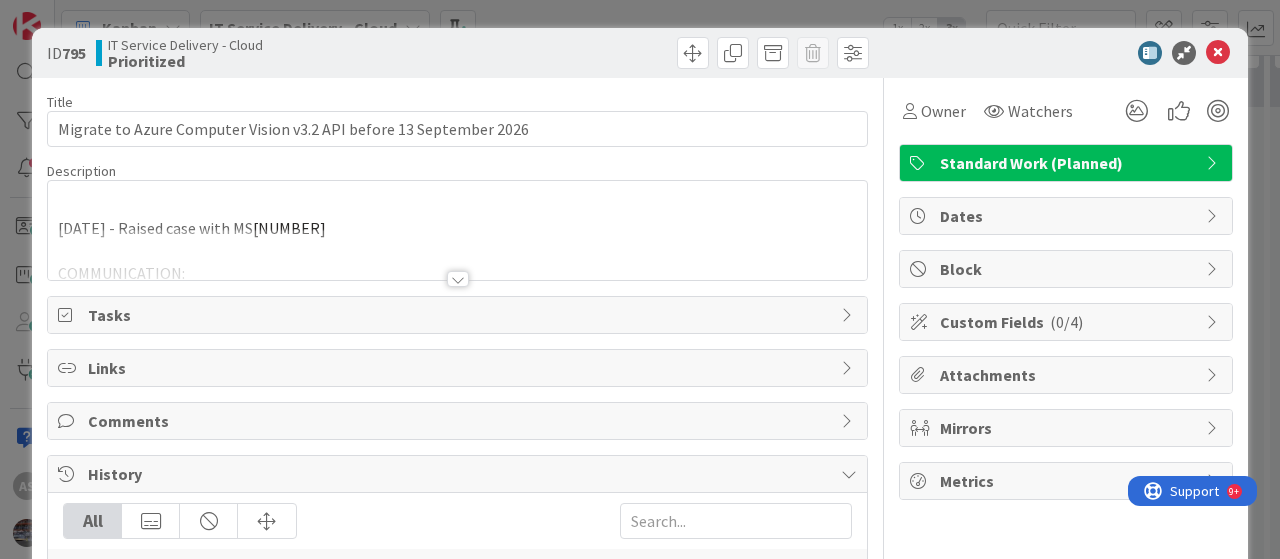 scroll, scrollTop: 0, scrollLeft: 0, axis: both 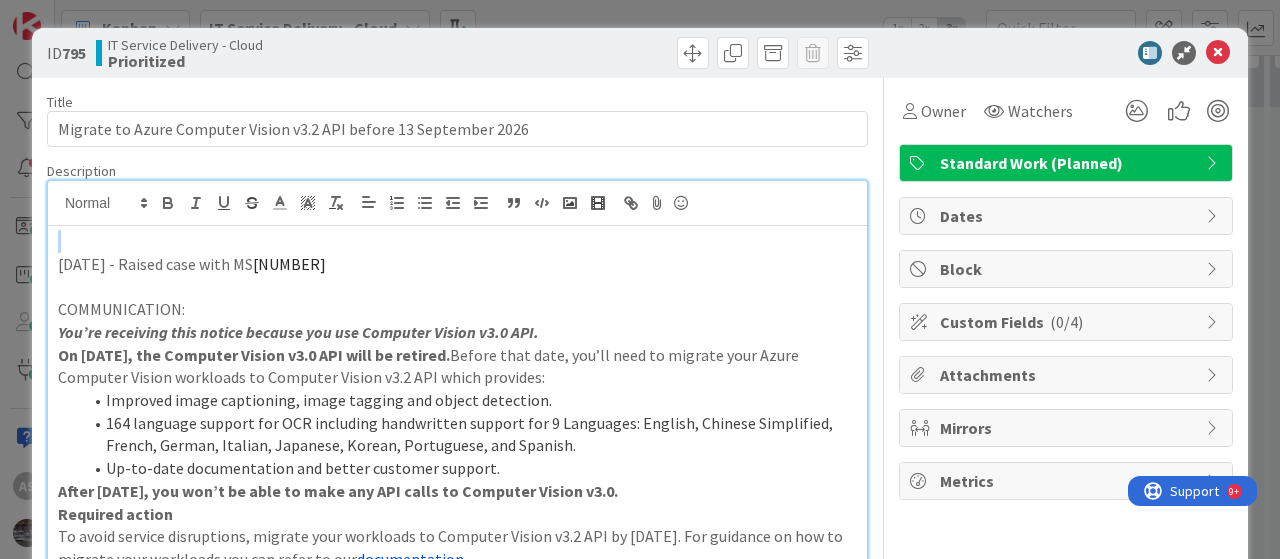 click at bounding box center (457, 241) 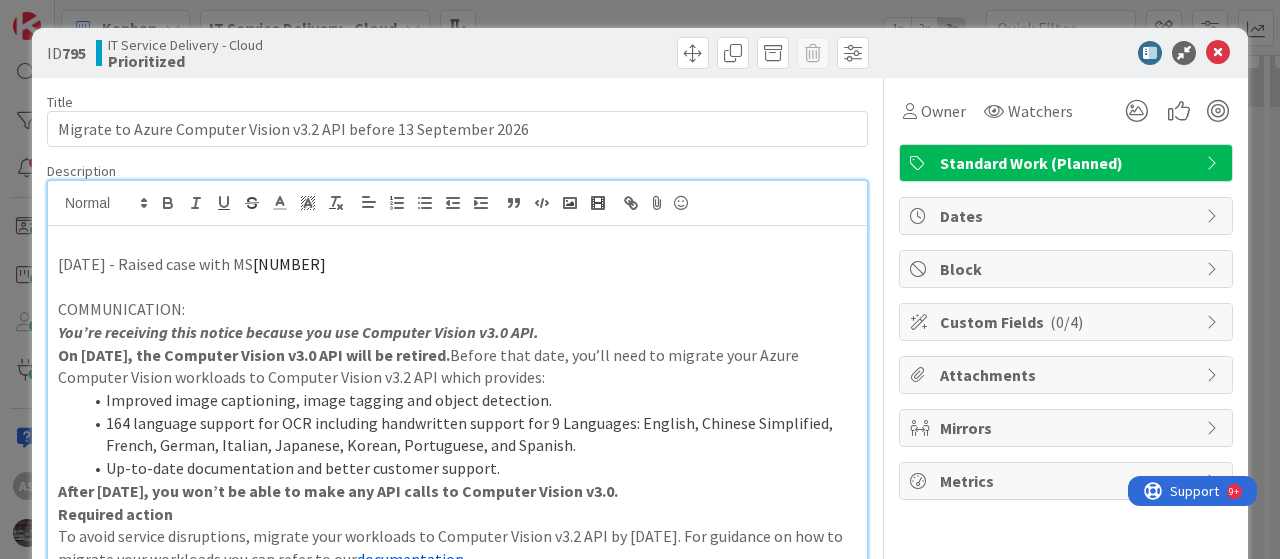click on "[NUMBER]" at bounding box center [289, 264] 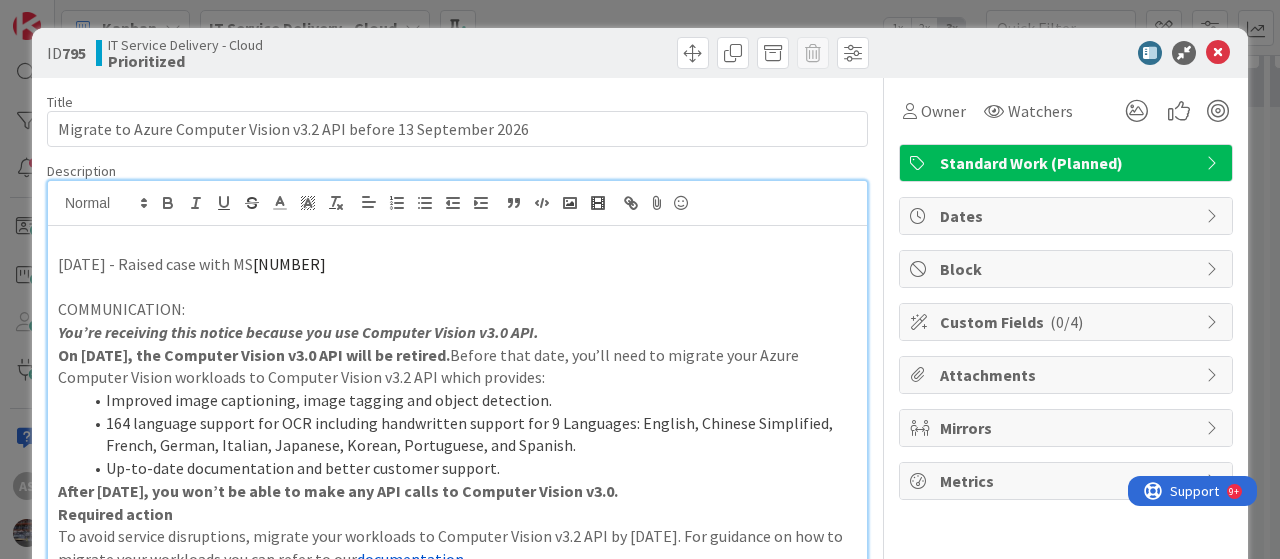 click on "[DATE] - Raised case with MS  [NUMBER]" at bounding box center (457, 264) 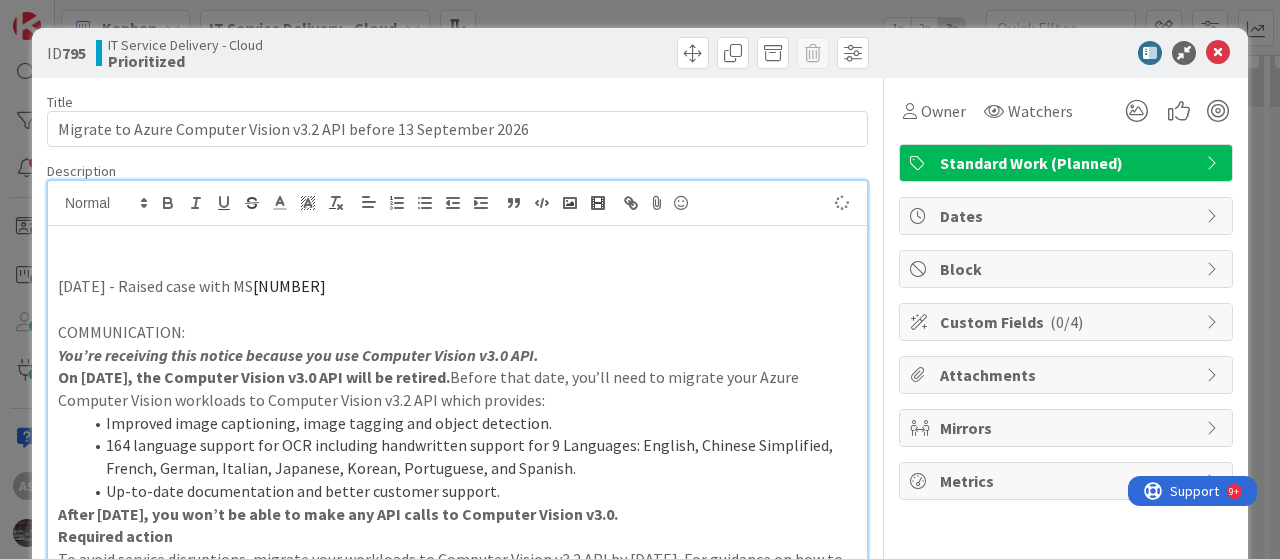 type 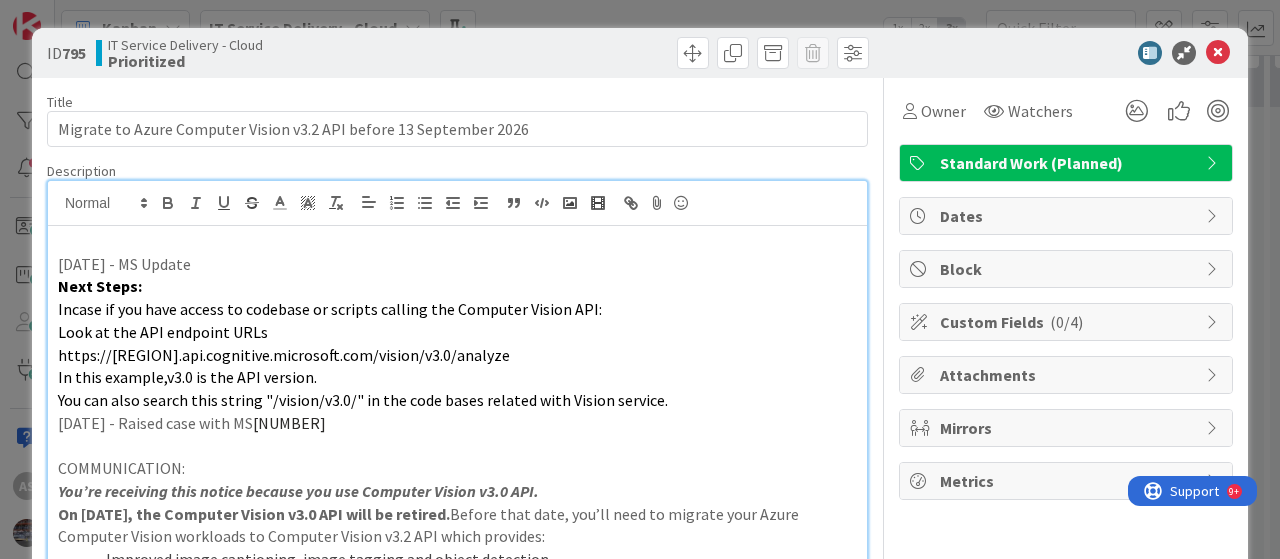 drag, startPoint x: 380, startPoint y: 423, endPoint x: 37, endPoint y: 315, distance: 359.60117 